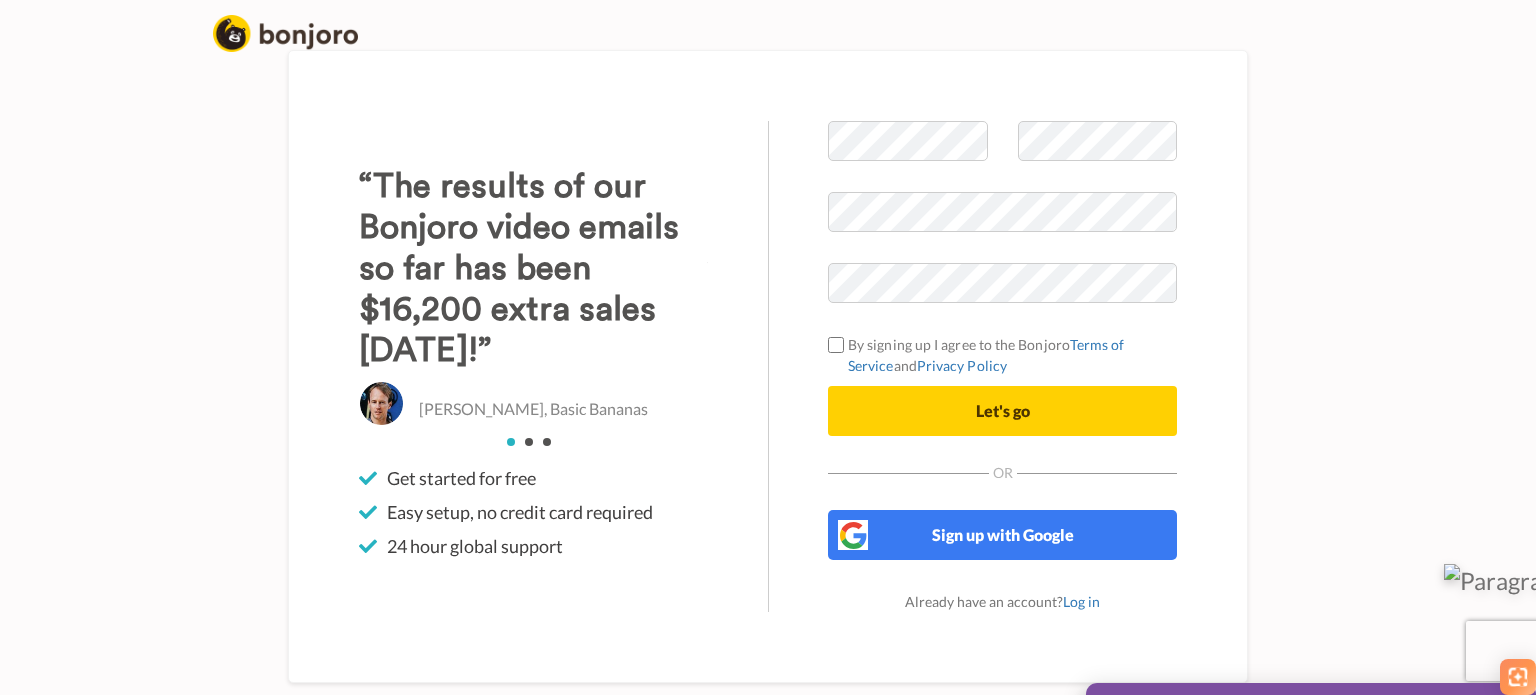 scroll, scrollTop: 0, scrollLeft: 0, axis: both 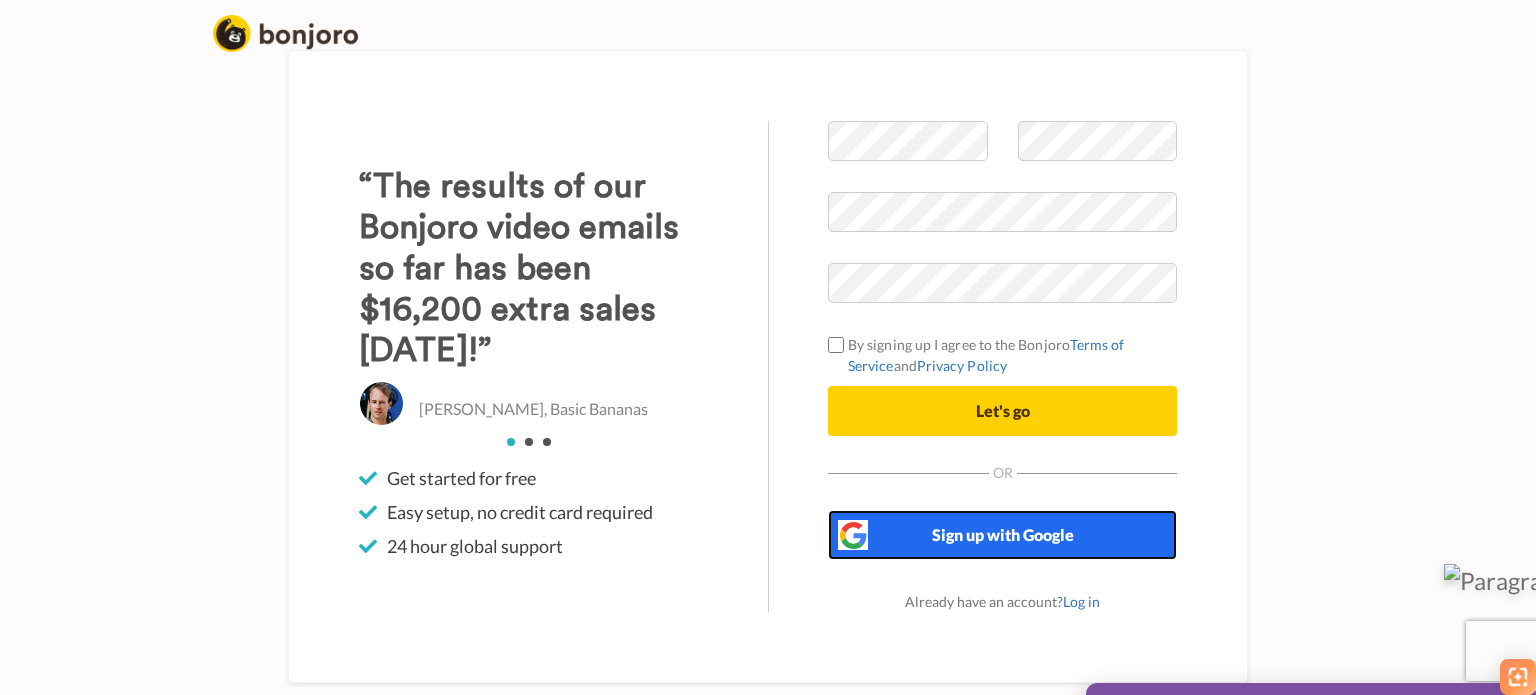 click on "Sign up with Google" at bounding box center [1003, 534] 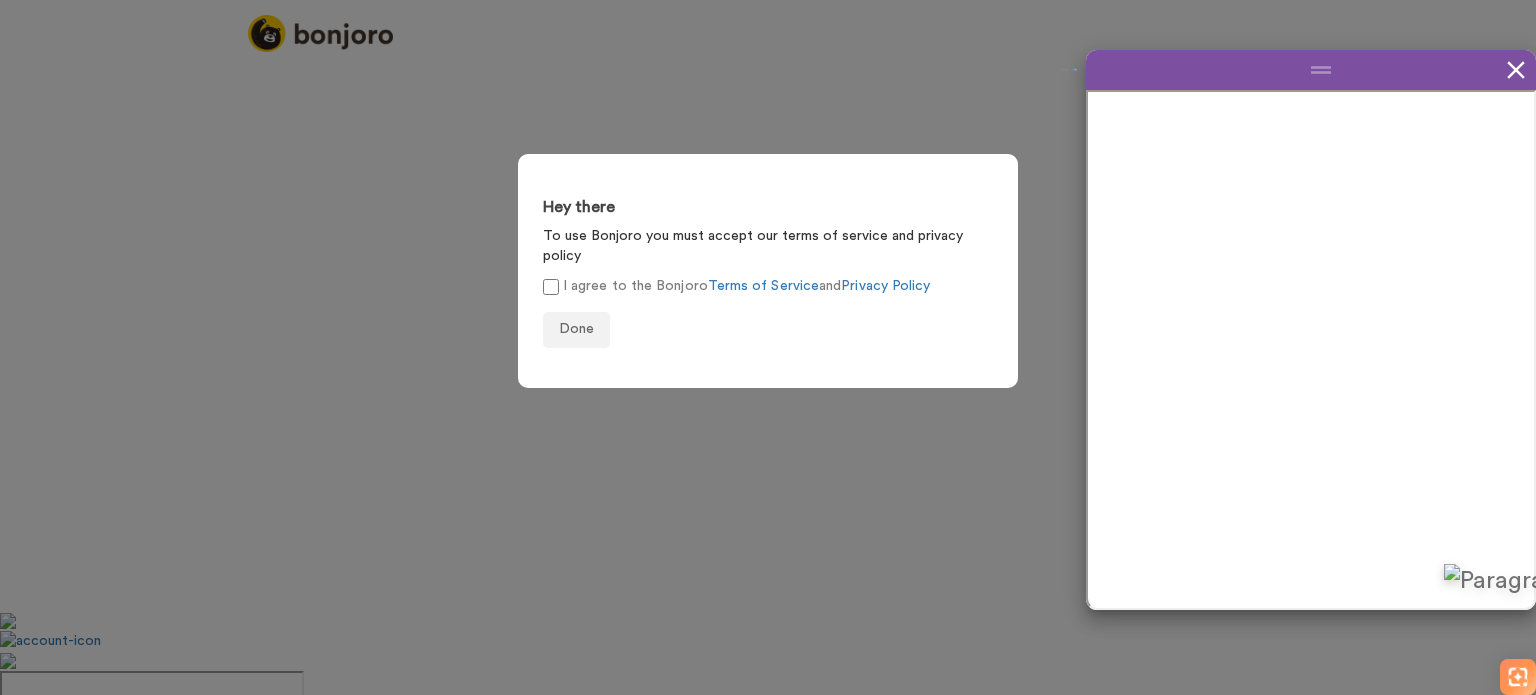 scroll, scrollTop: 0, scrollLeft: 0, axis: both 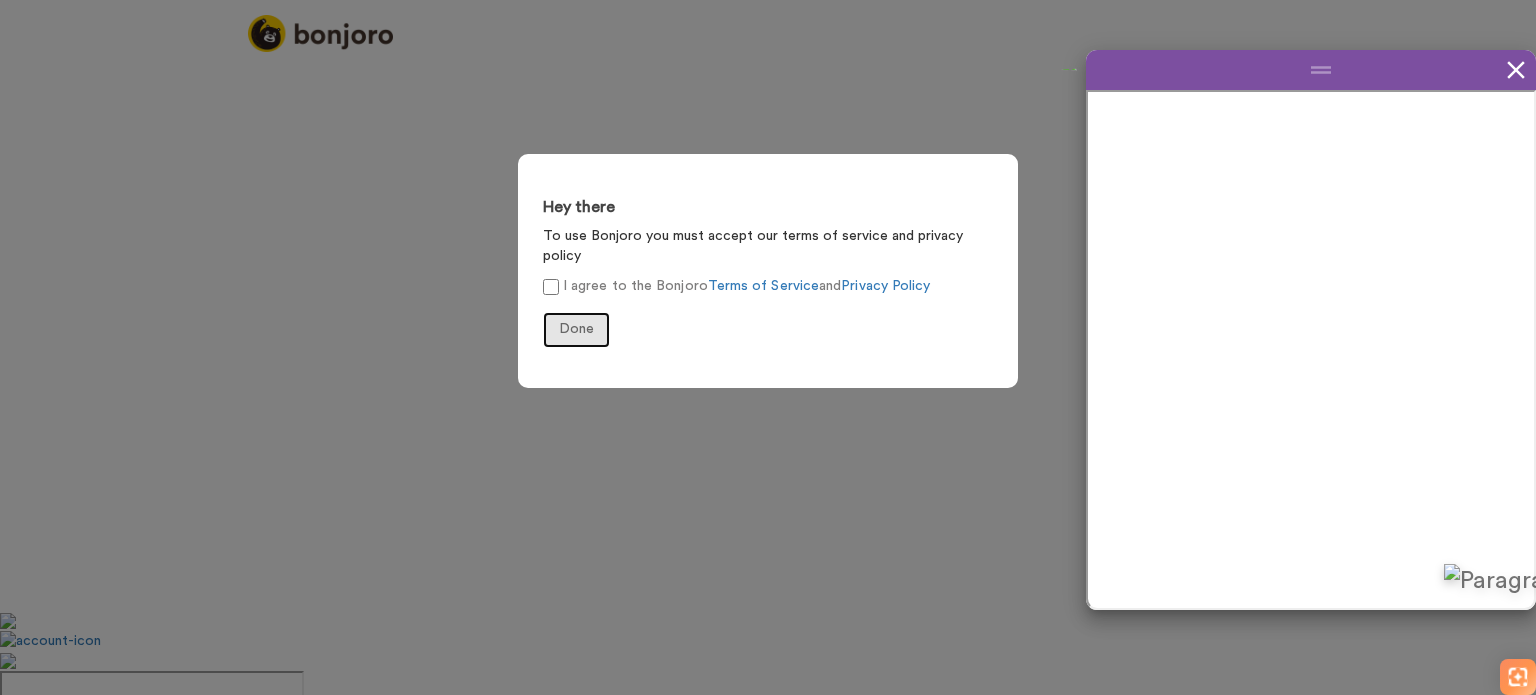click on "Done" at bounding box center [576, 329] 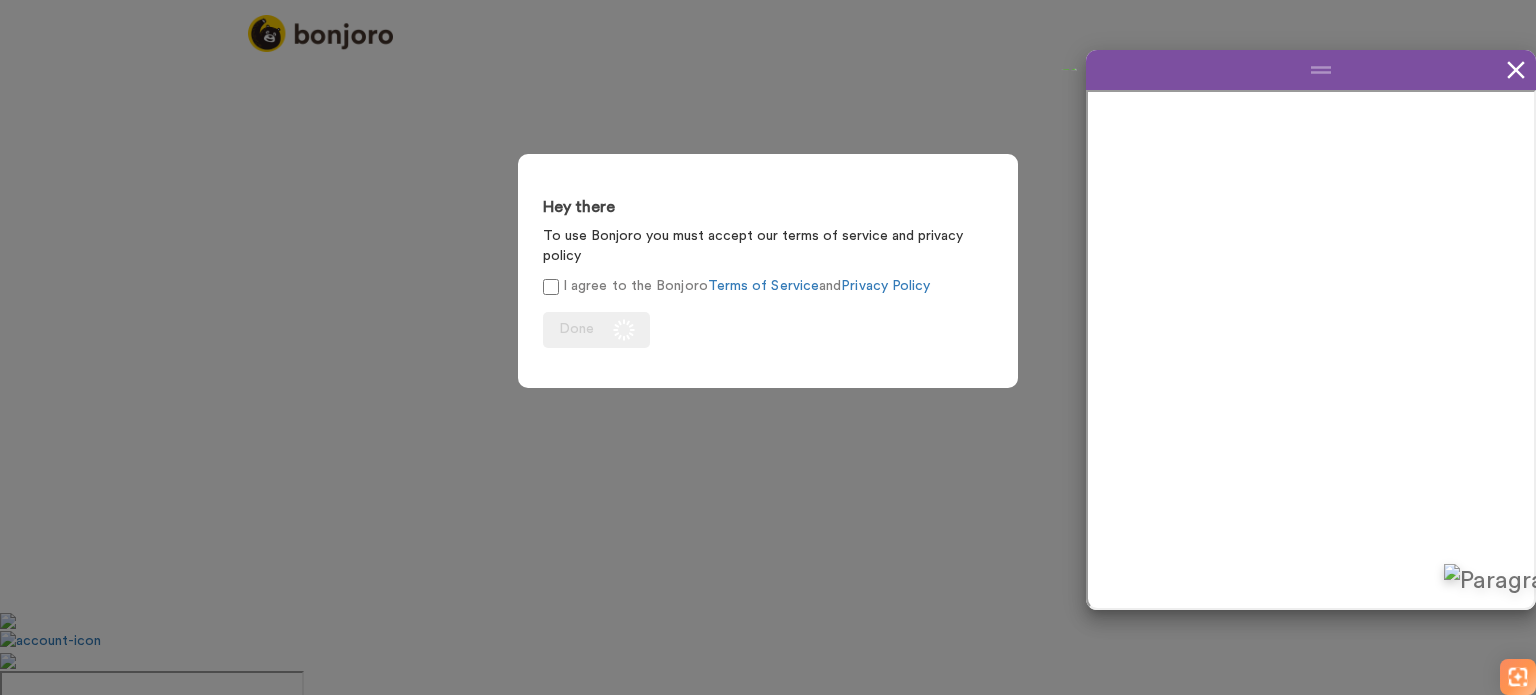 scroll, scrollTop: 0, scrollLeft: 0, axis: both 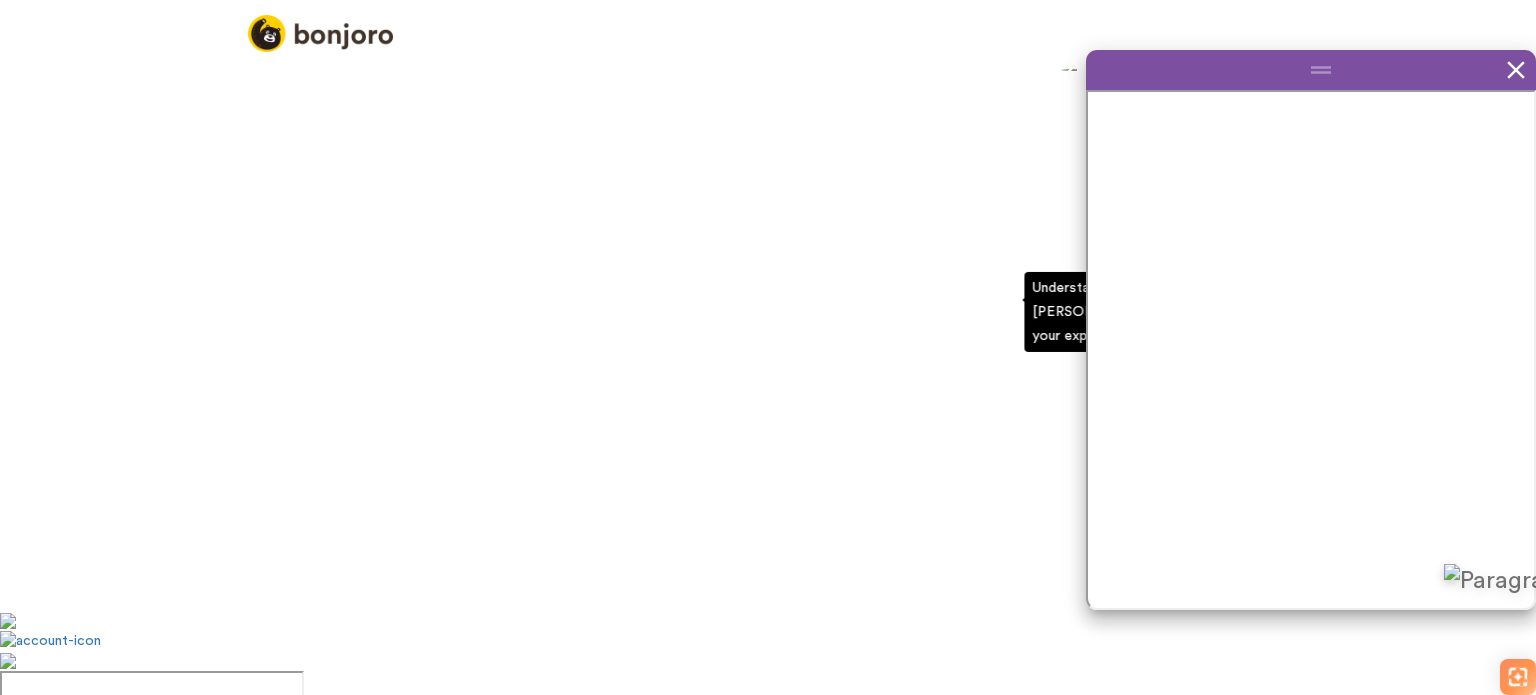 click 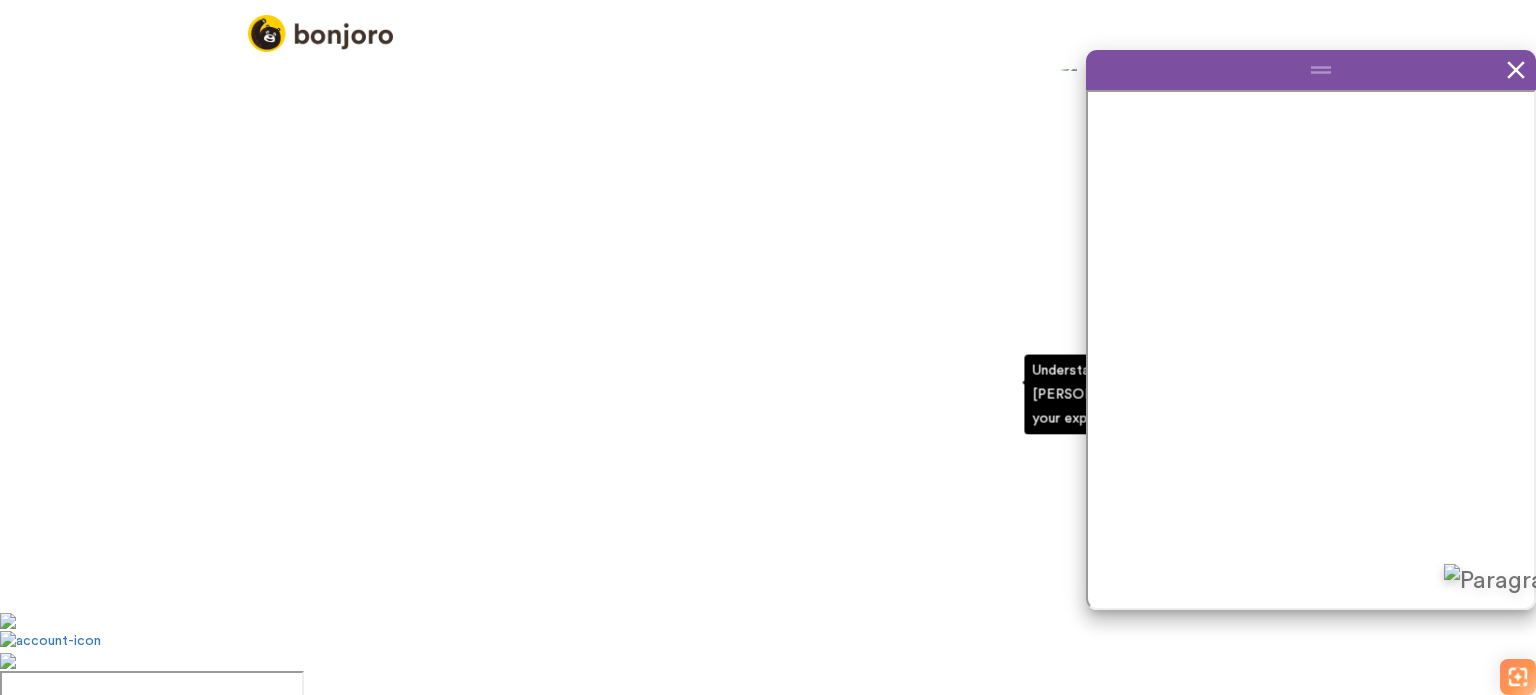 click at bounding box center (735, 458) 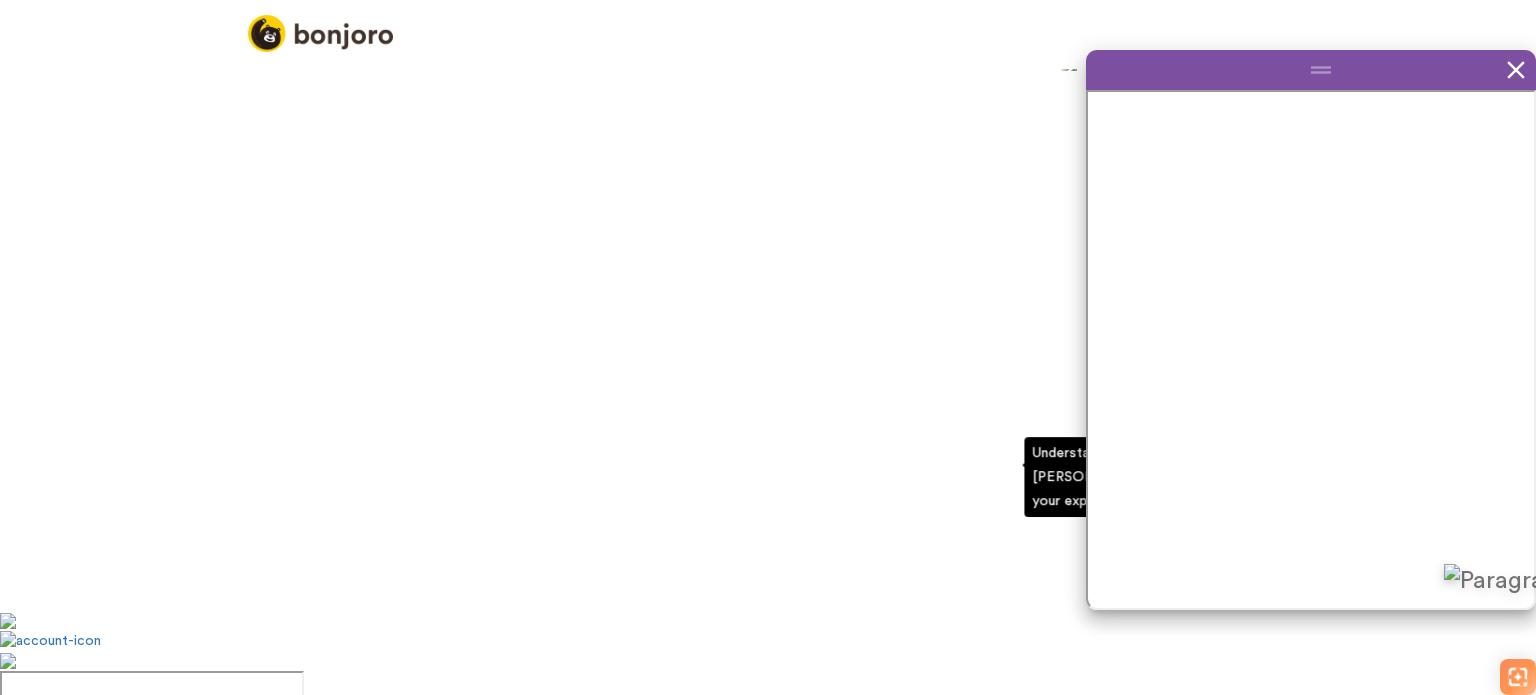 scroll, scrollTop: 187, scrollLeft: 0, axis: vertical 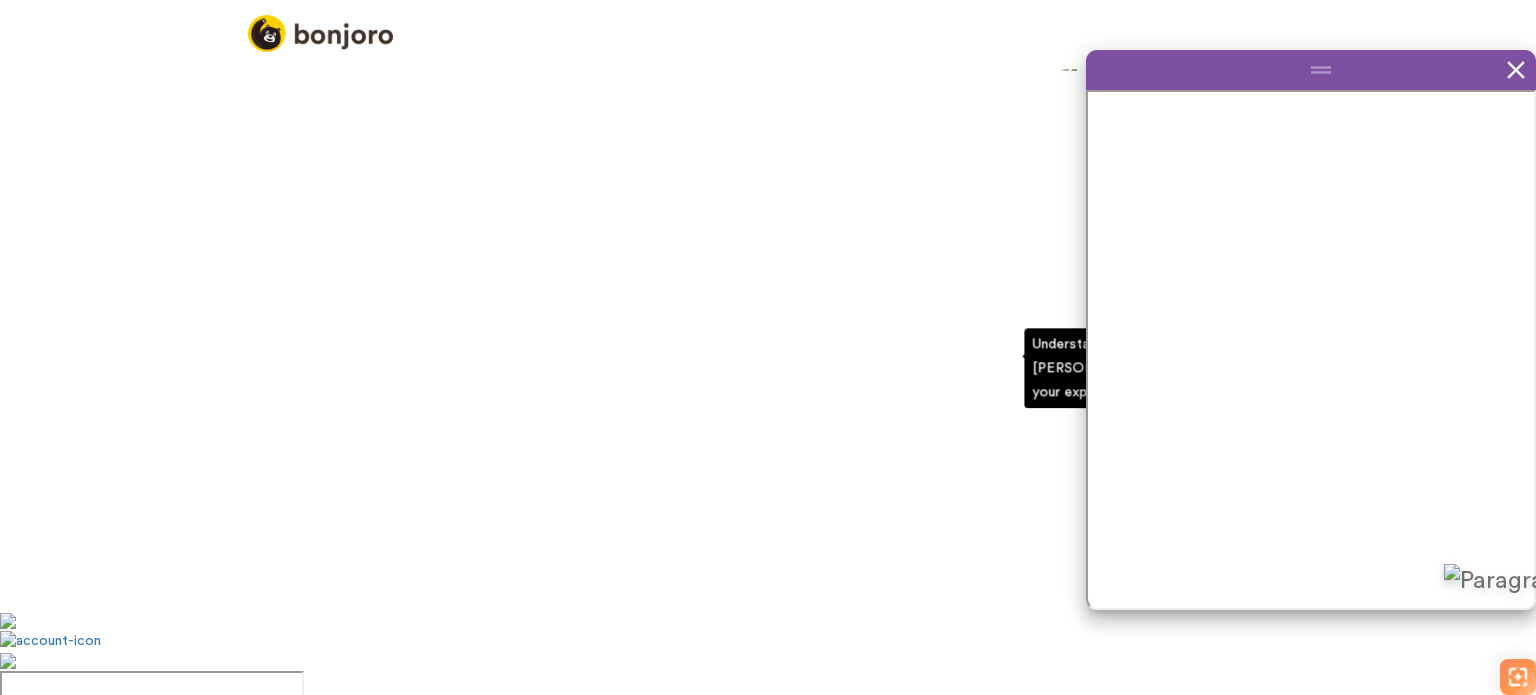 click on "option Recommended by a friend focused, 3 of 20. 20 results available. Use Up and Down to choose options, press Enter to select the currently focused option, press Escape to exit the menu, press Tab to select the option and exit the menu. Please choose... Received a Bonjoro video message Podcast Recommended by a friend GIF Signature Maker Bonjoro's blog A company's blog Social media post Private group or community Facebook ad Google ad YouTube ad Integration listing Agency recommendations Webinar Online event Offline event Invited by a colleague Received a testimonial request Saw Bonjoro testimonials embedded on a website Others" at bounding box center [754, 432] 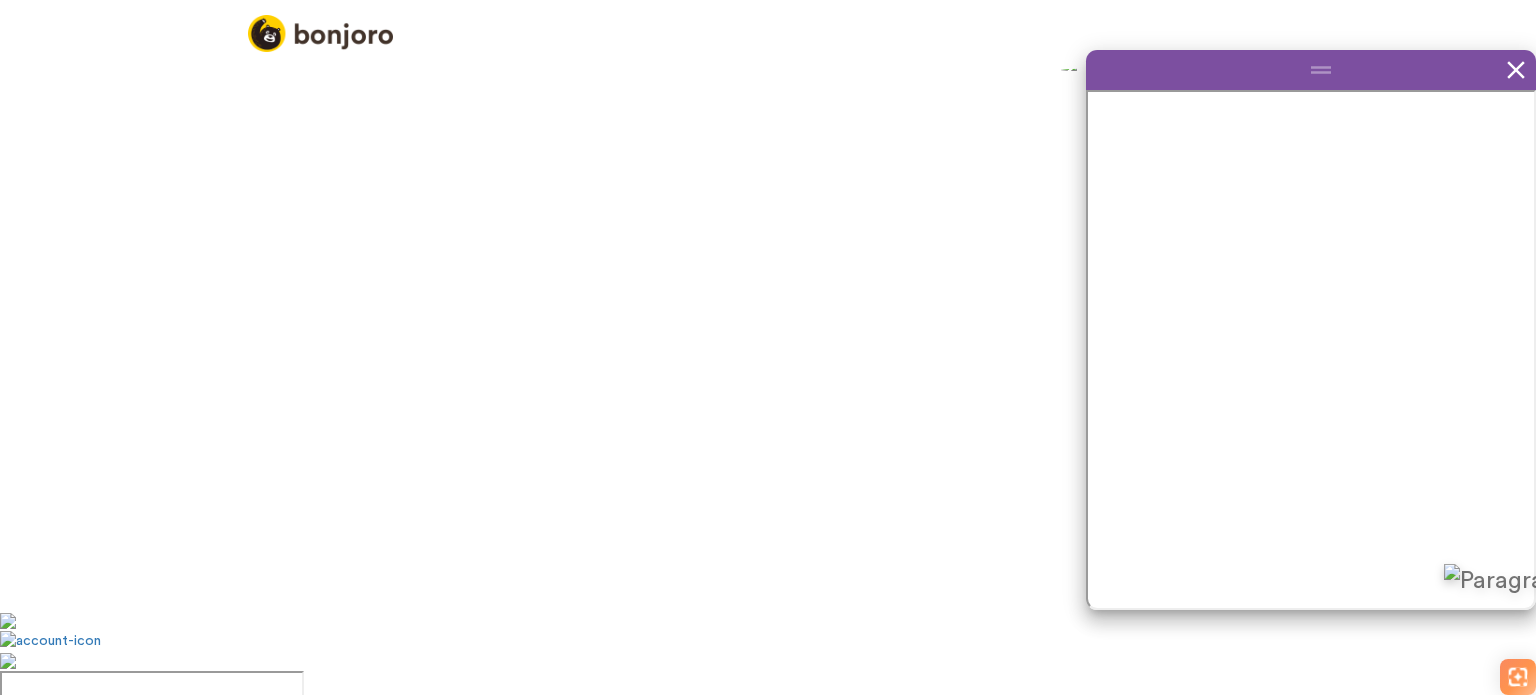 scroll, scrollTop: 78, scrollLeft: 0, axis: vertical 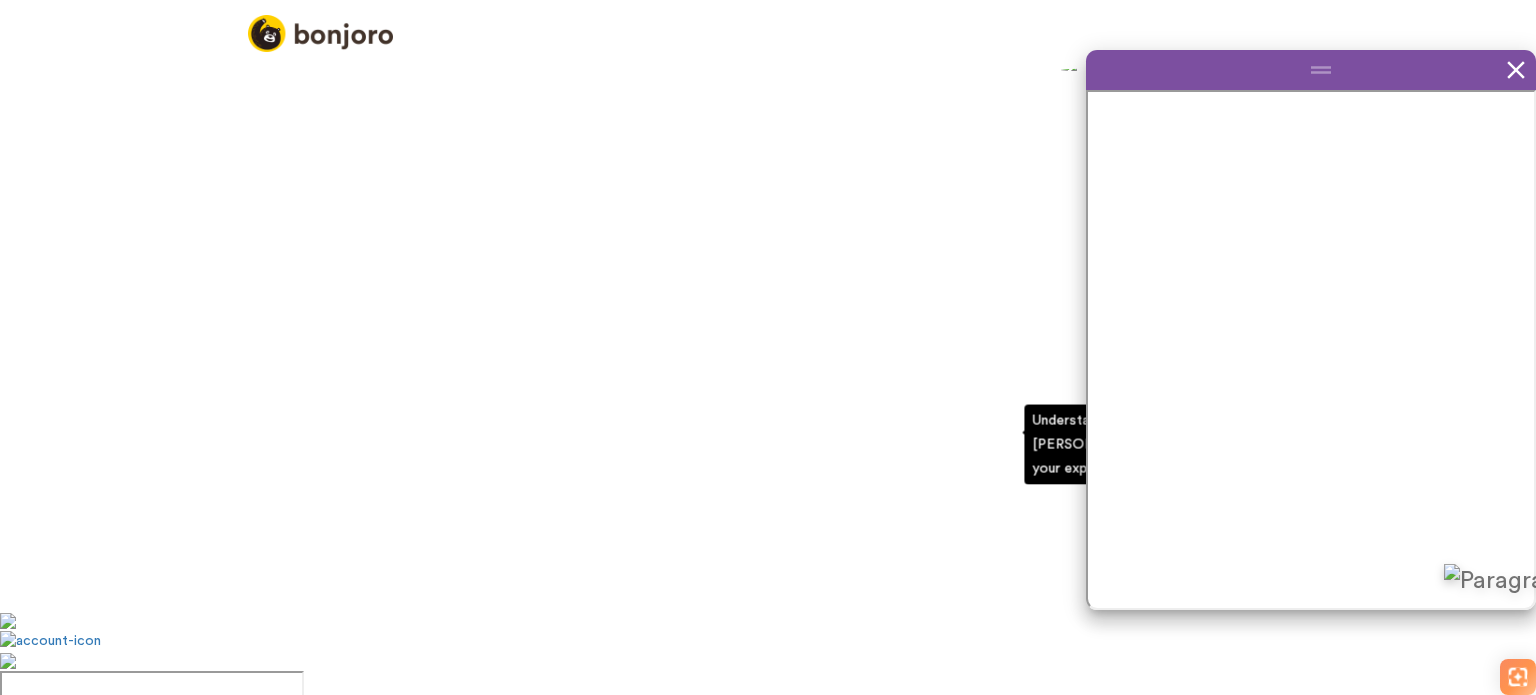 click on "option Converting leads focused, 3 of 6. 6 results available. Use Up and Down to choose options, press Enter to select the currently focused option, press Escape to exit the menu, press Tab to select the option and exit the menu. Please choose... Collecting customer testimonials Onboarding new customers Converting leads Thanking customers or donors Retaining existing customers Activating customers" at bounding box center [754, 509] 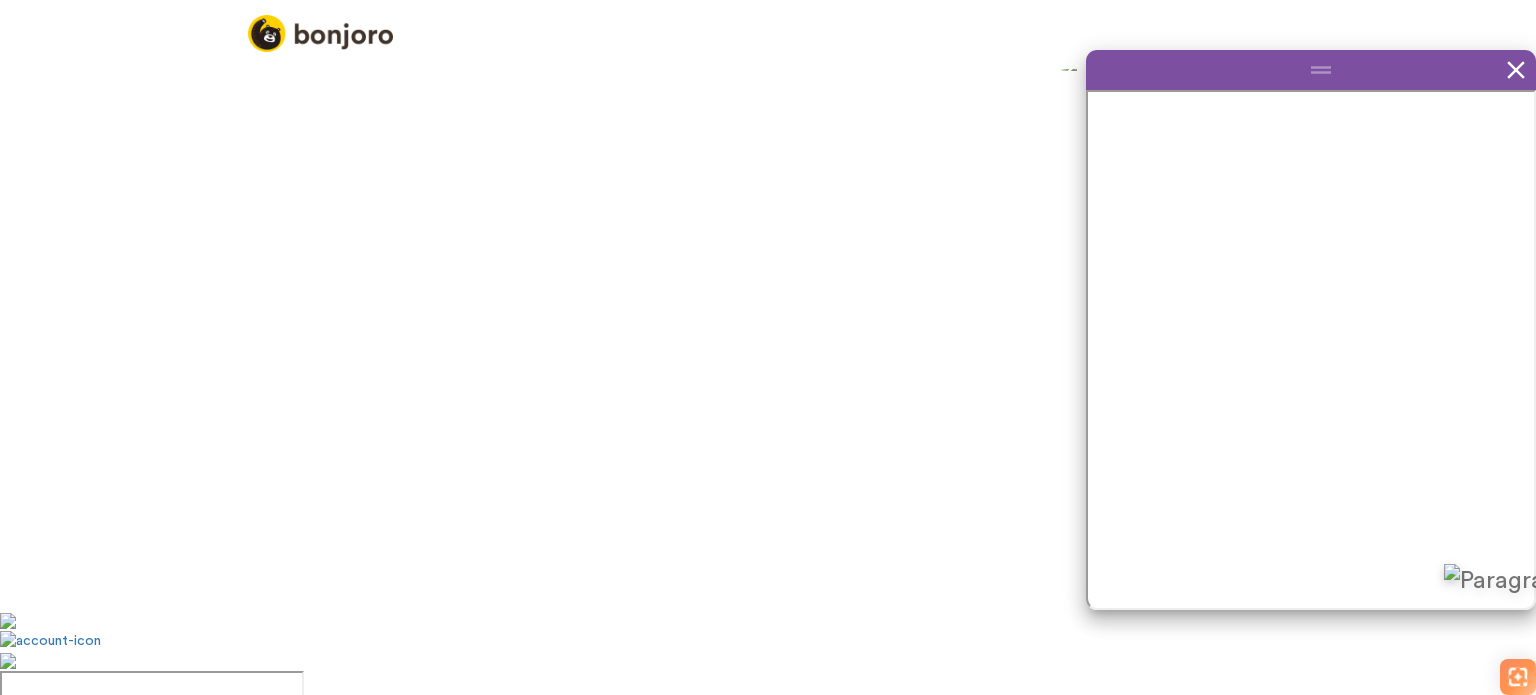 scroll, scrollTop: 48, scrollLeft: 0, axis: vertical 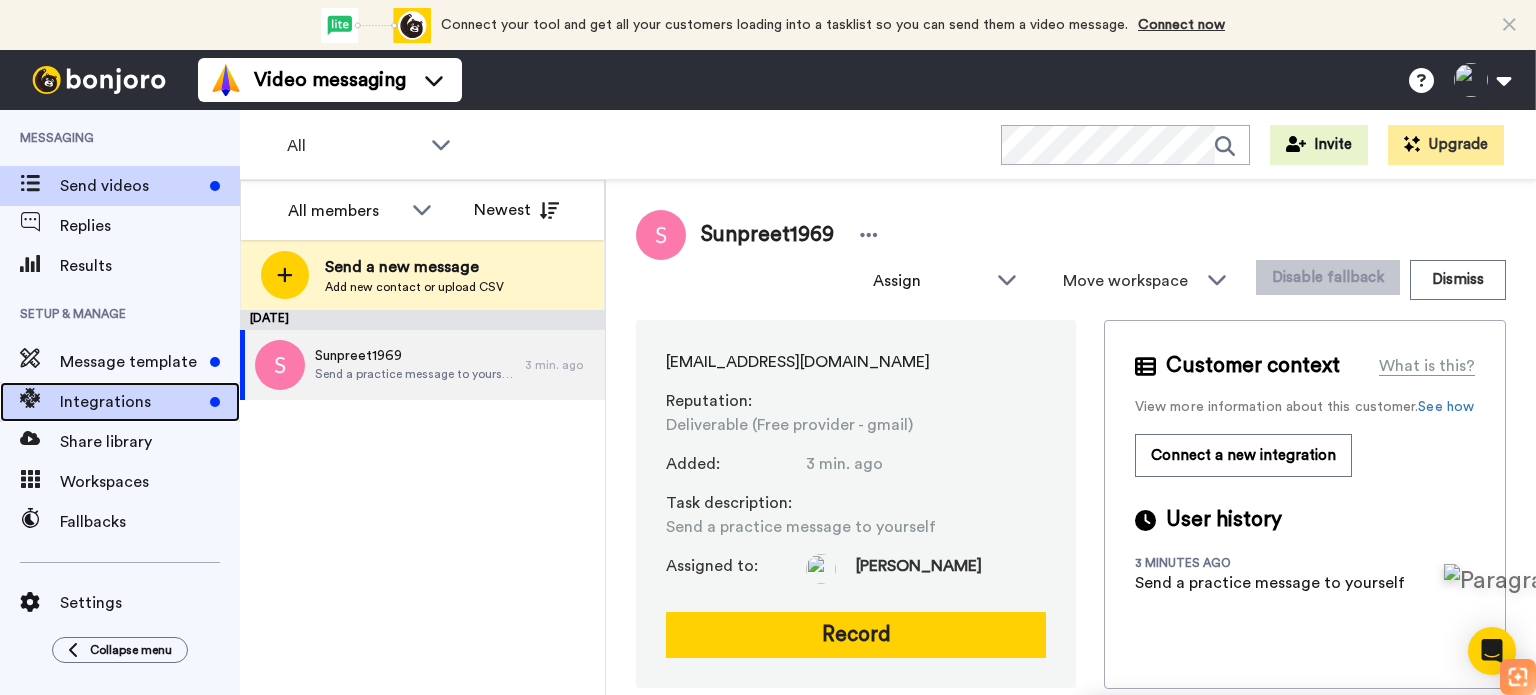 click on "Integrations" at bounding box center [131, 402] 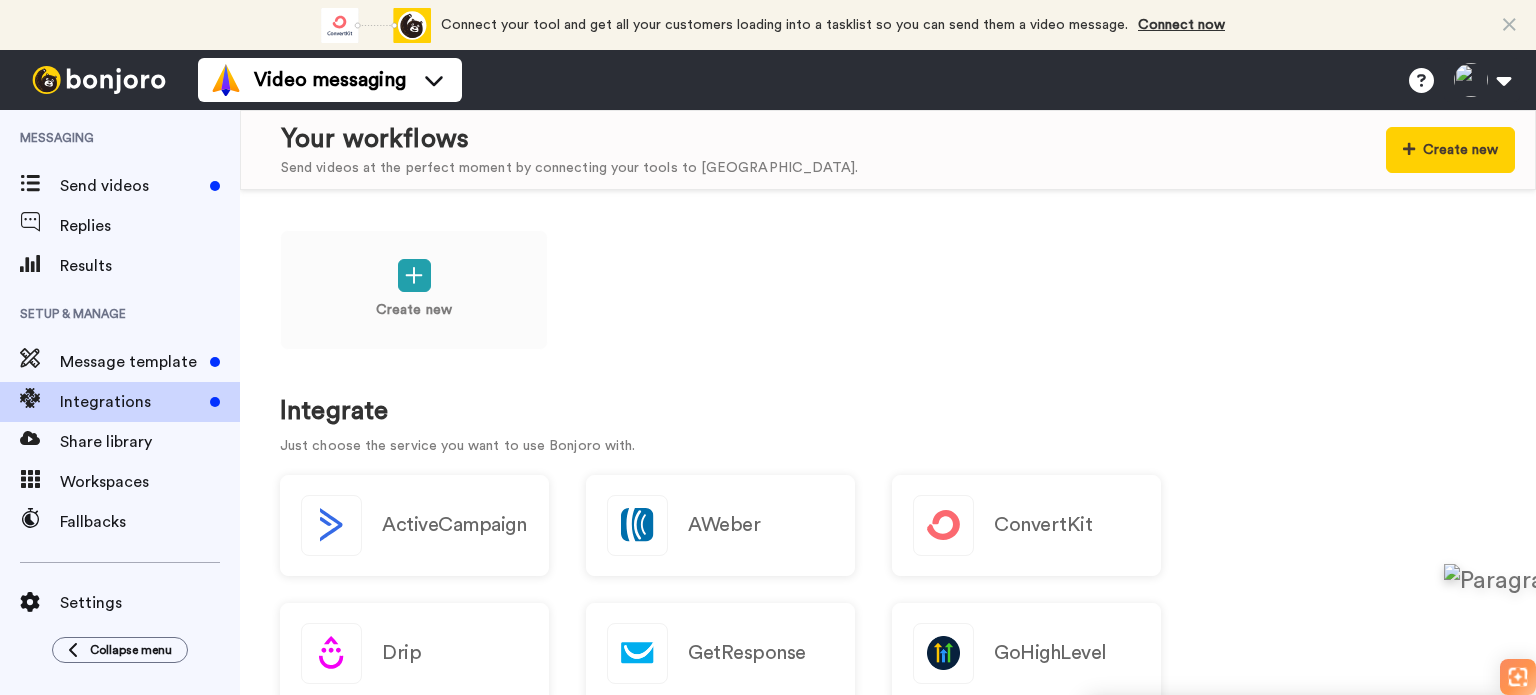 scroll, scrollTop: 0, scrollLeft: 0, axis: both 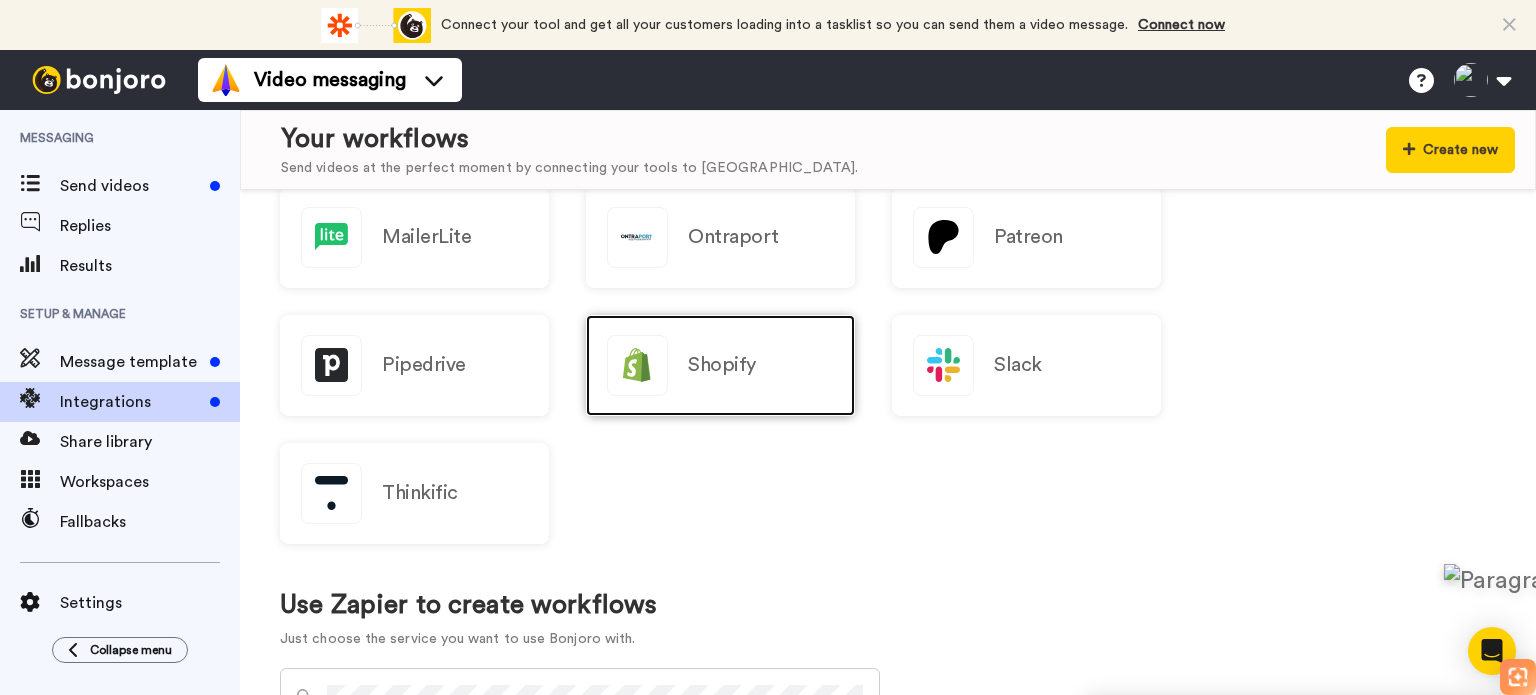 click on "Shopify" at bounding box center [722, 365] 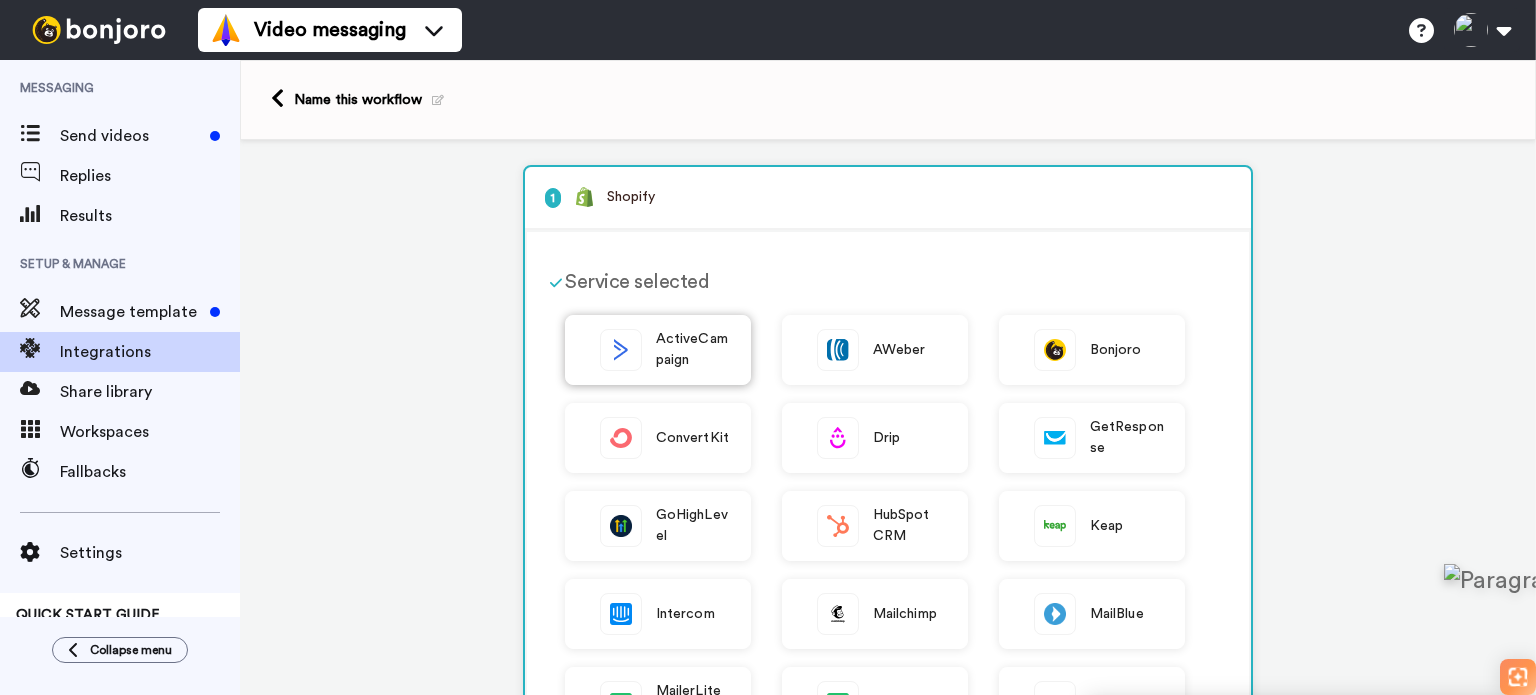 scroll, scrollTop: 0, scrollLeft: 0, axis: both 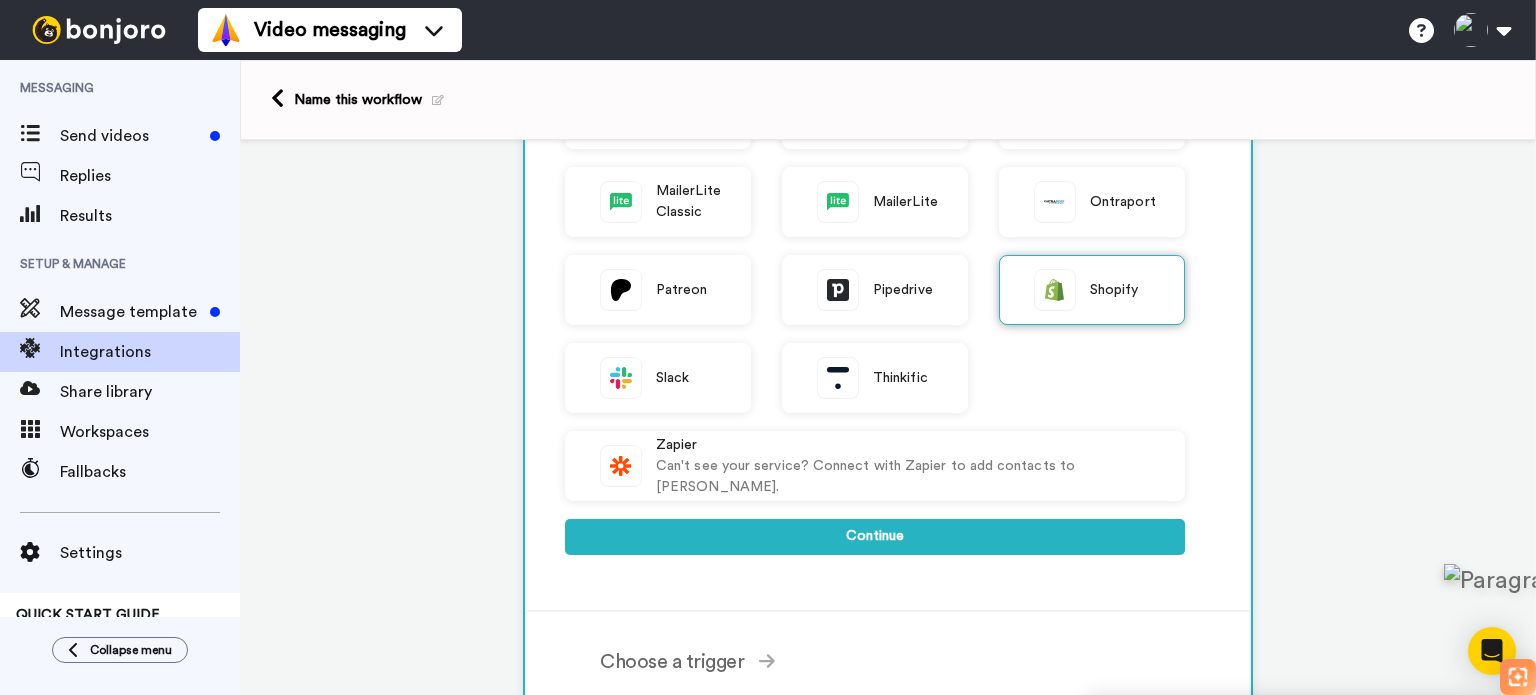 click at bounding box center (1055, 290) 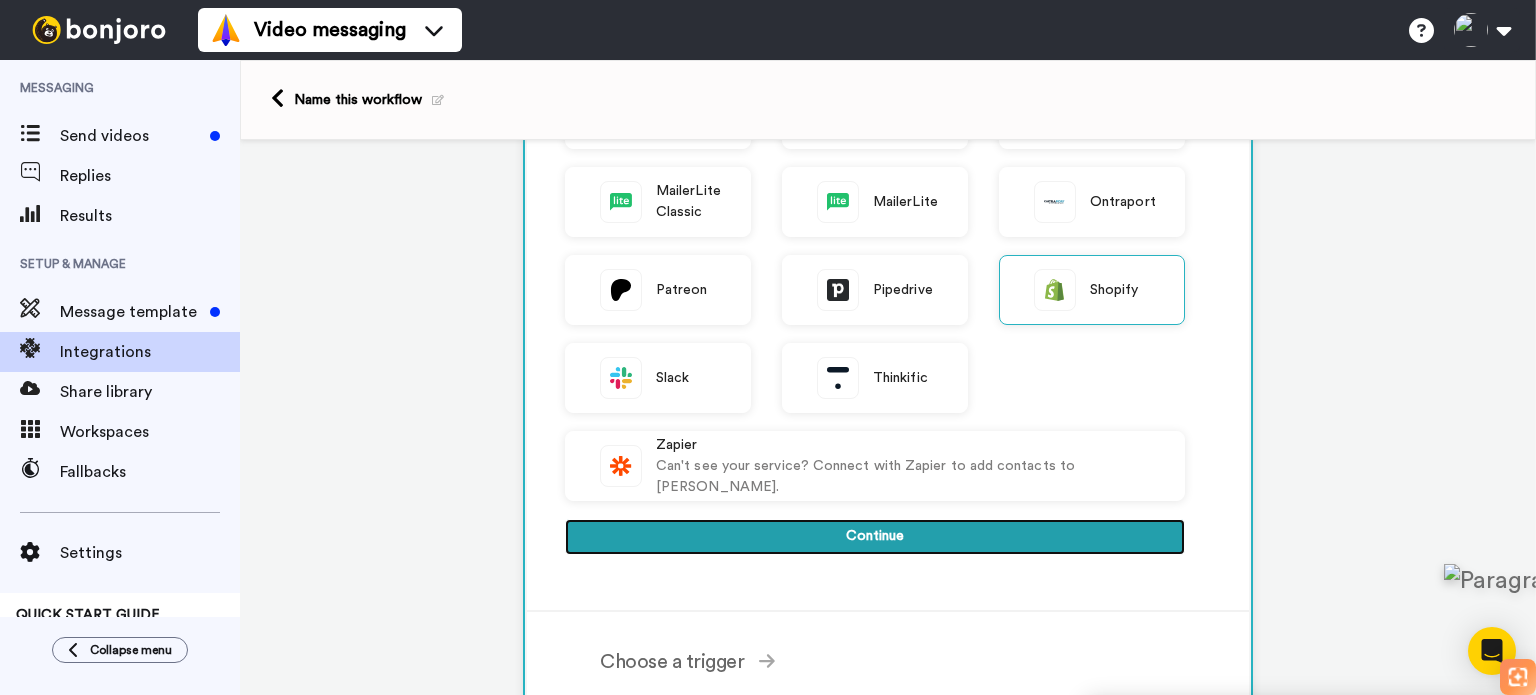 click on "Continue" at bounding box center (875, 537) 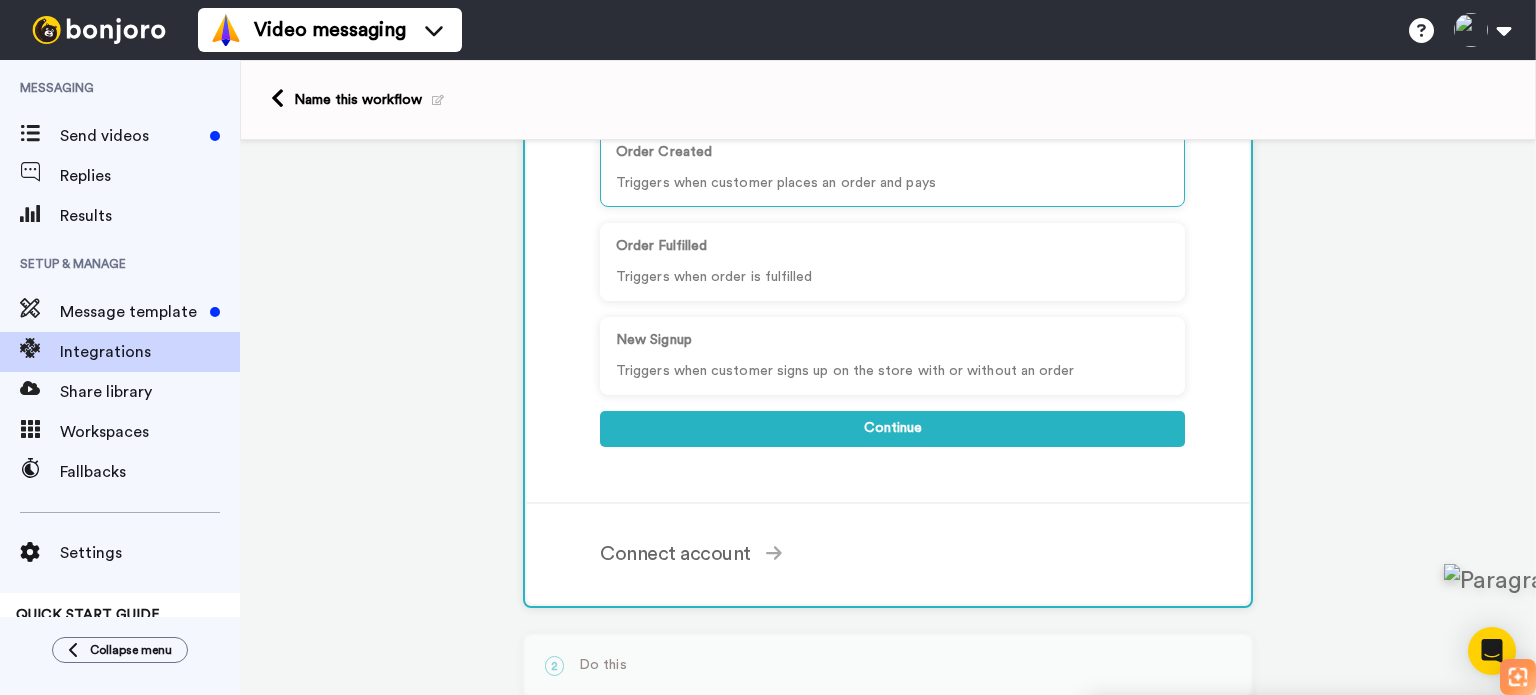 scroll, scrollTop: 300, scrollLeft: 0, axis: vertical 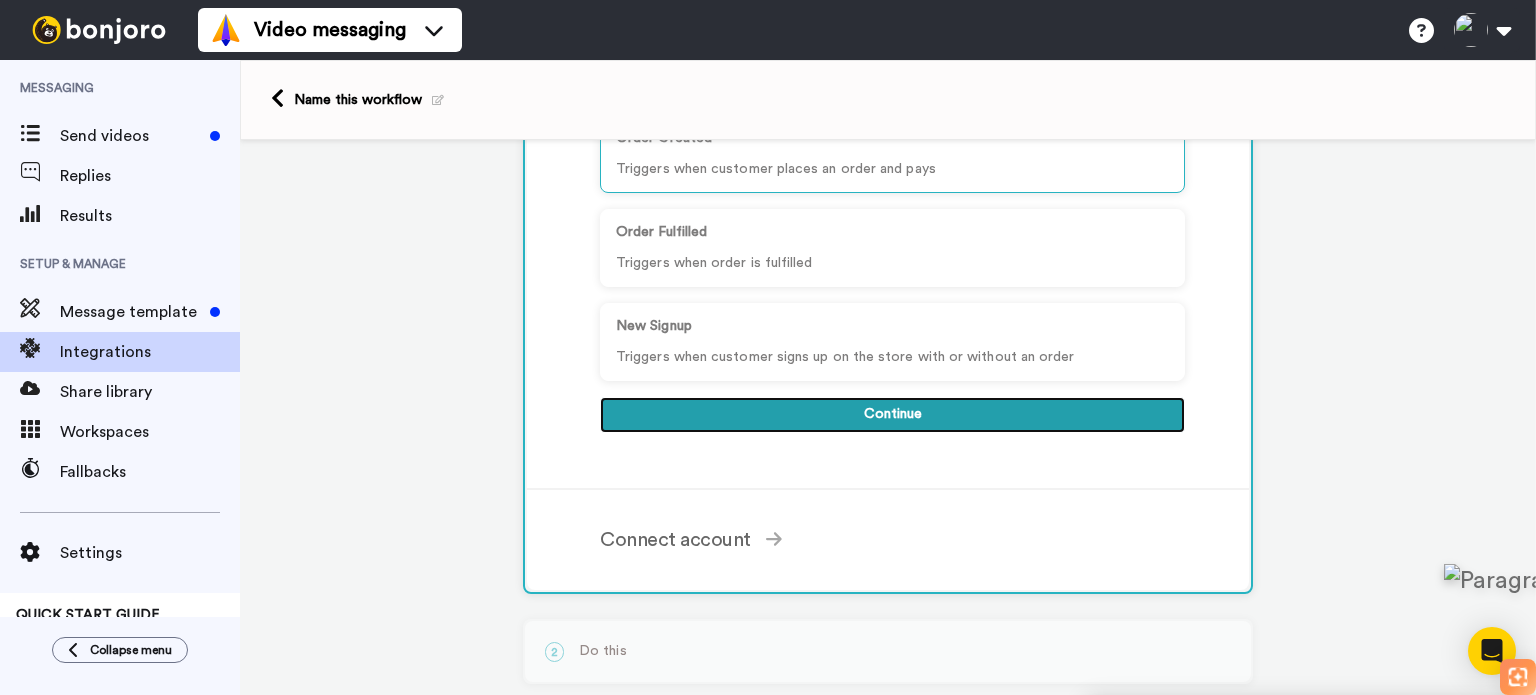 click on "Continue" at bounding box center [892, 415] 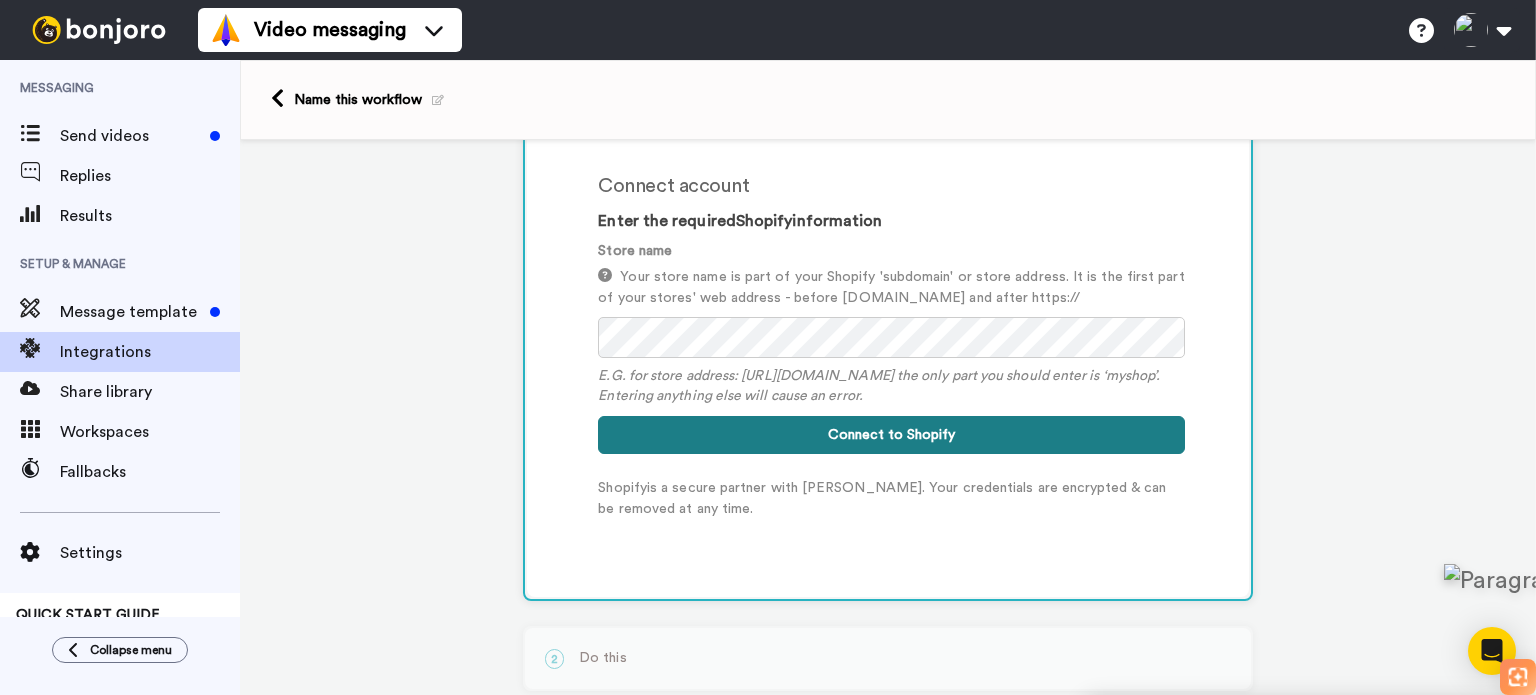 click on "Connect to Shopify" at bounding box center (891, 435) 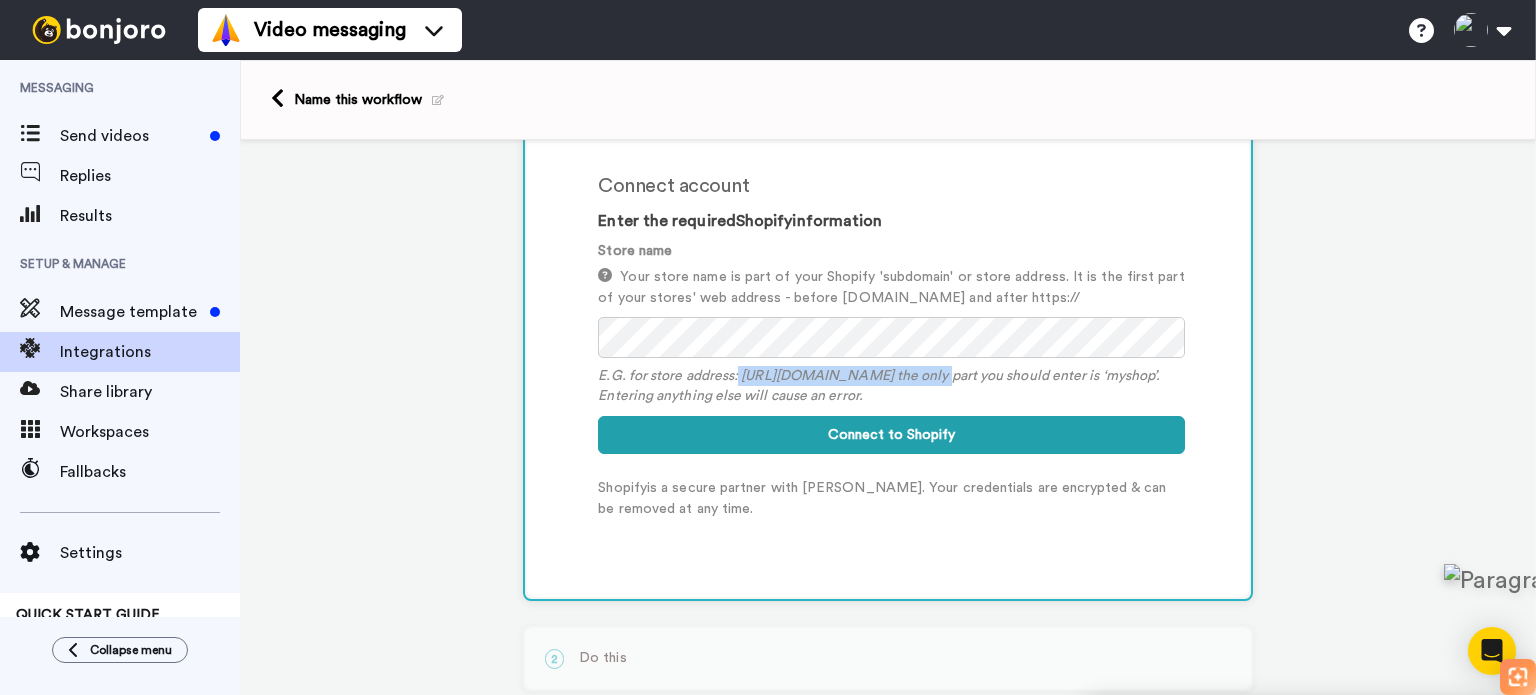 drag, startPoint x: 731, startPoint y: 372, endPoint x: 934, endPoint y: 368, distance: 203.0394 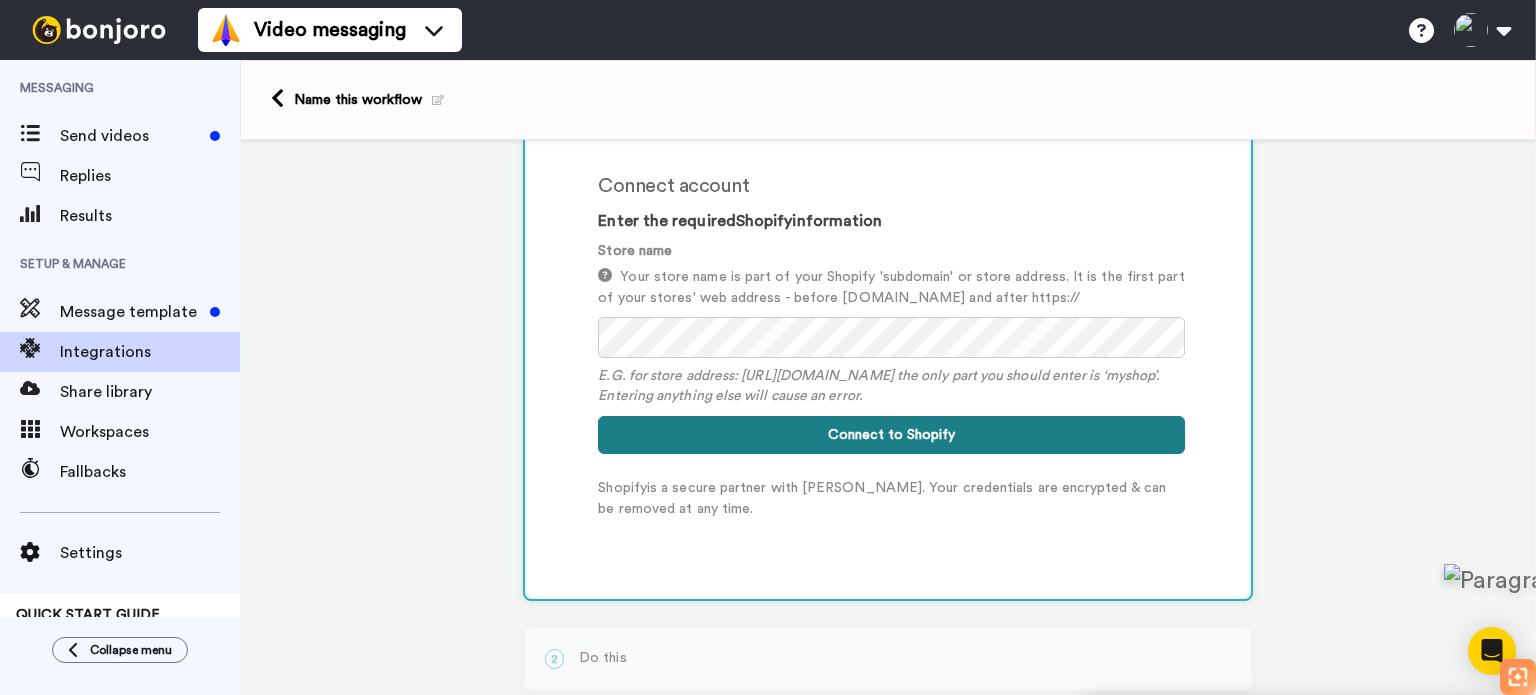 click on "Connect to Shopify" at bounding box center [891, 435] 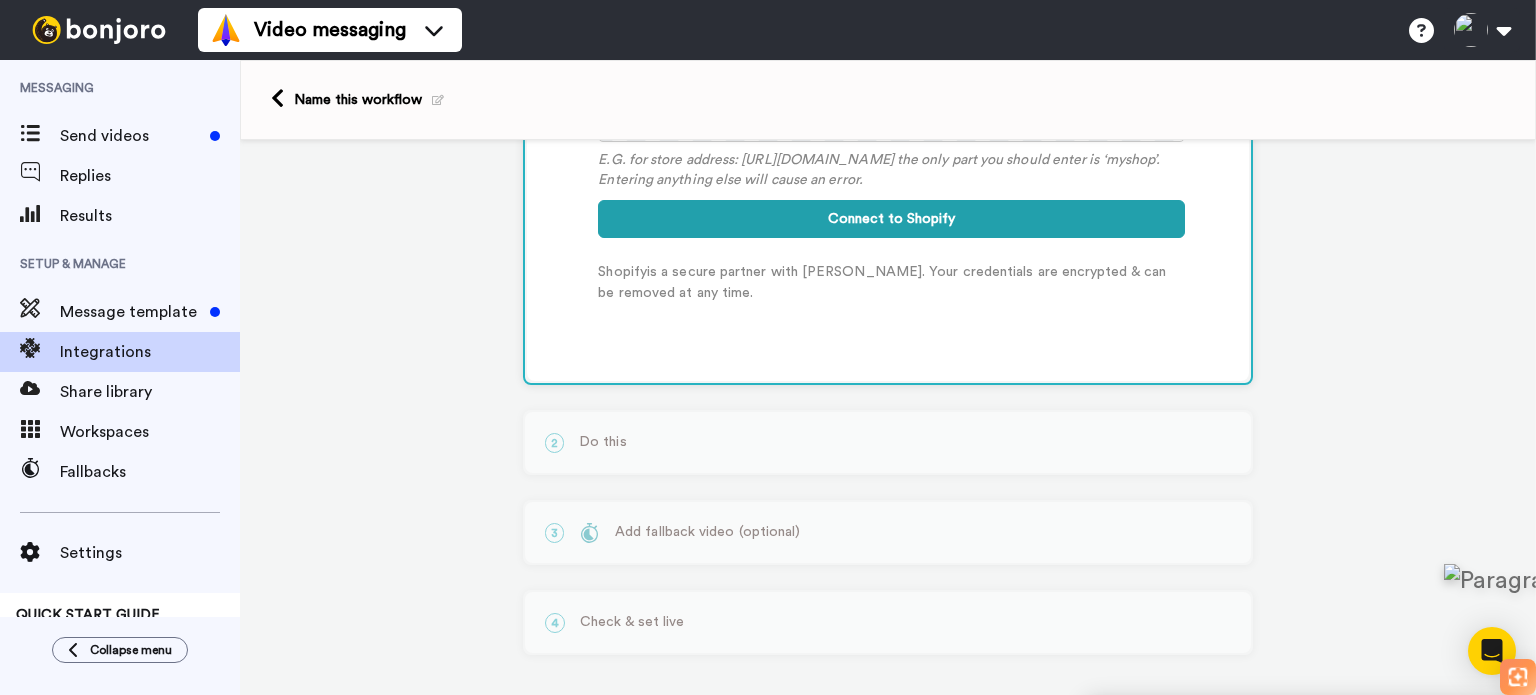 scroll, scrollTop: 520, scrollLeft: 0, axis: vertical 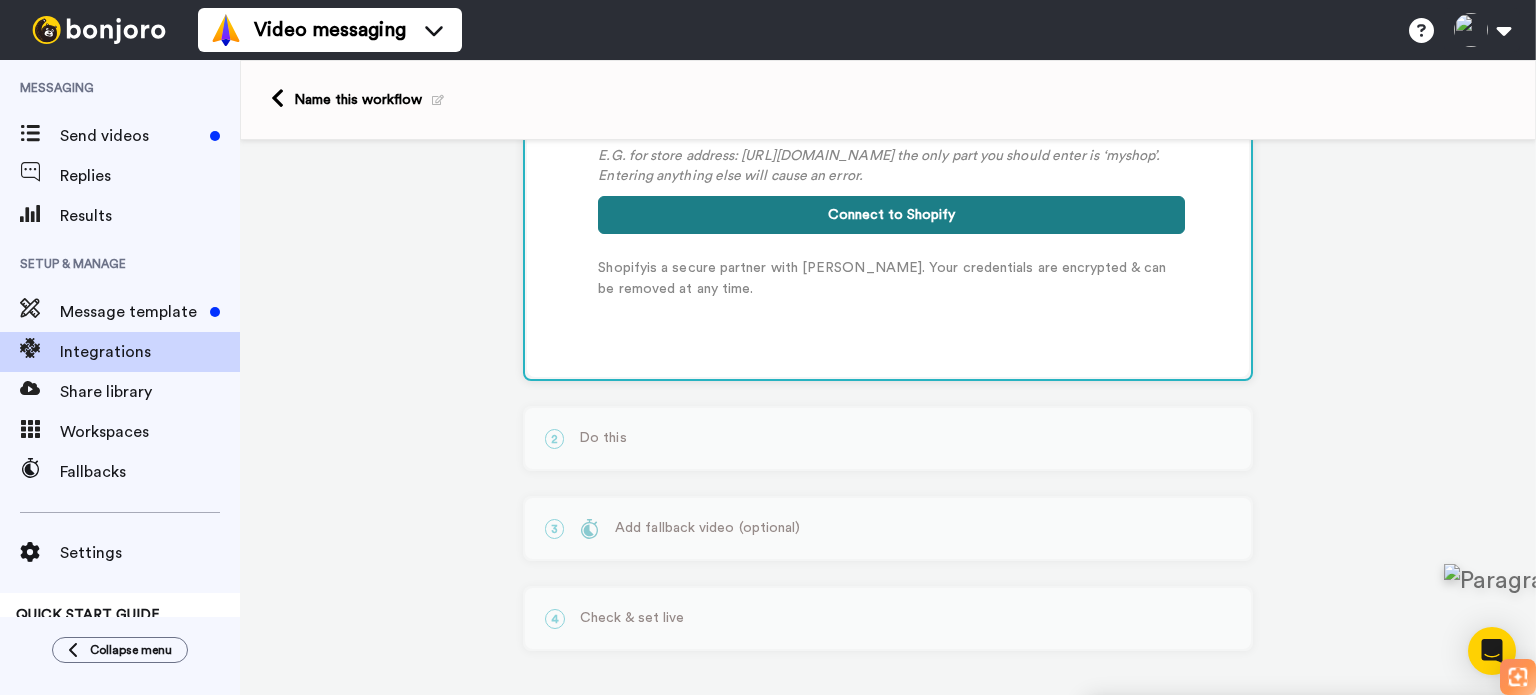 click on "Connect to Shopify" at bounding box center [891, 215] 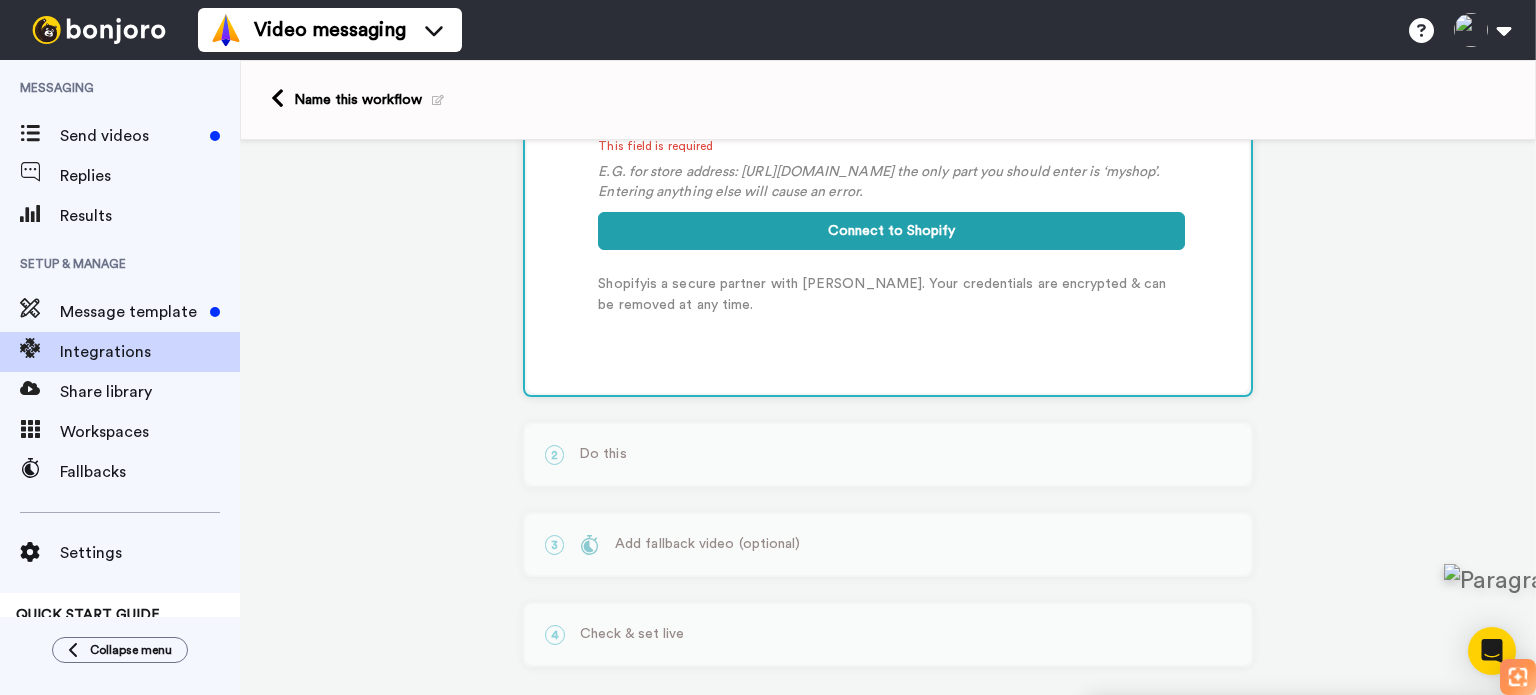 scroll, scrollTop: 217, scrollLeft: 0, axis: vertical 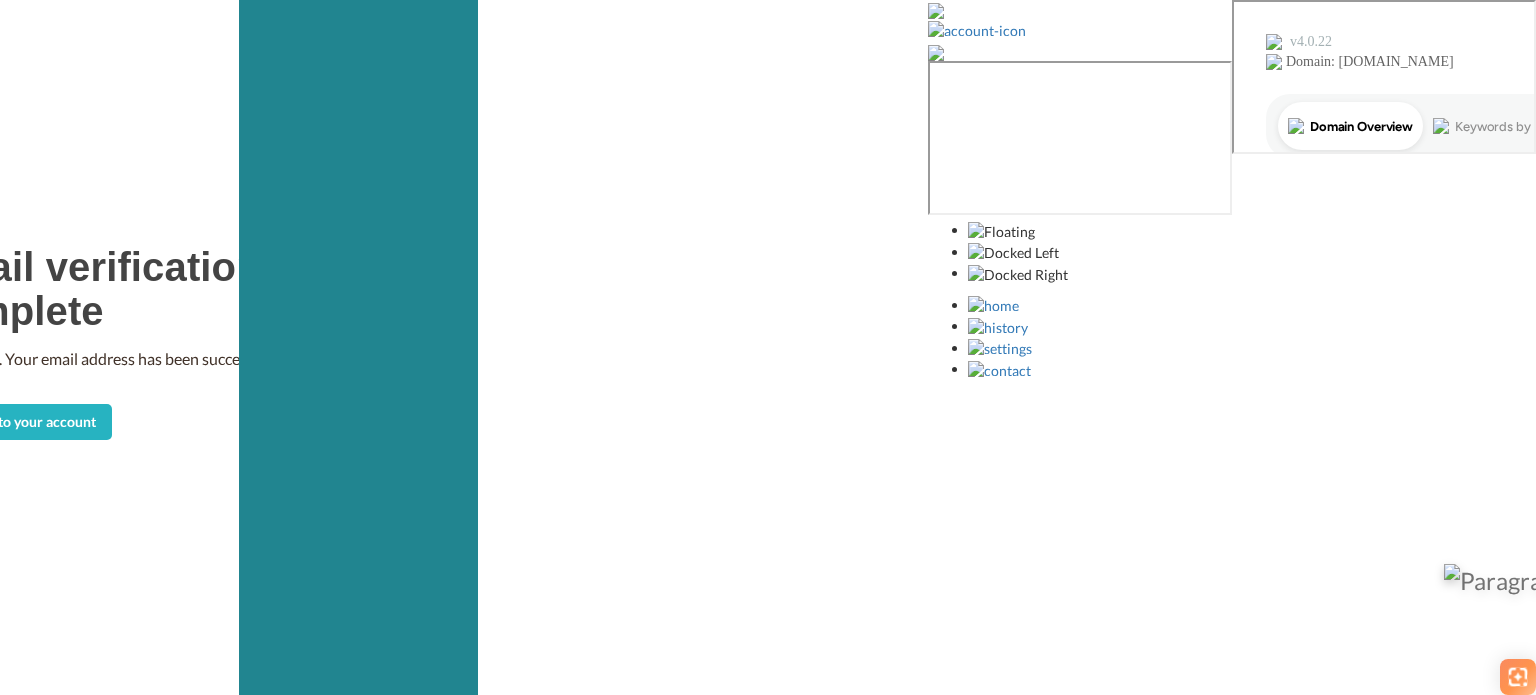 click on "Proceed to your account" at bounding box center (19, 422) 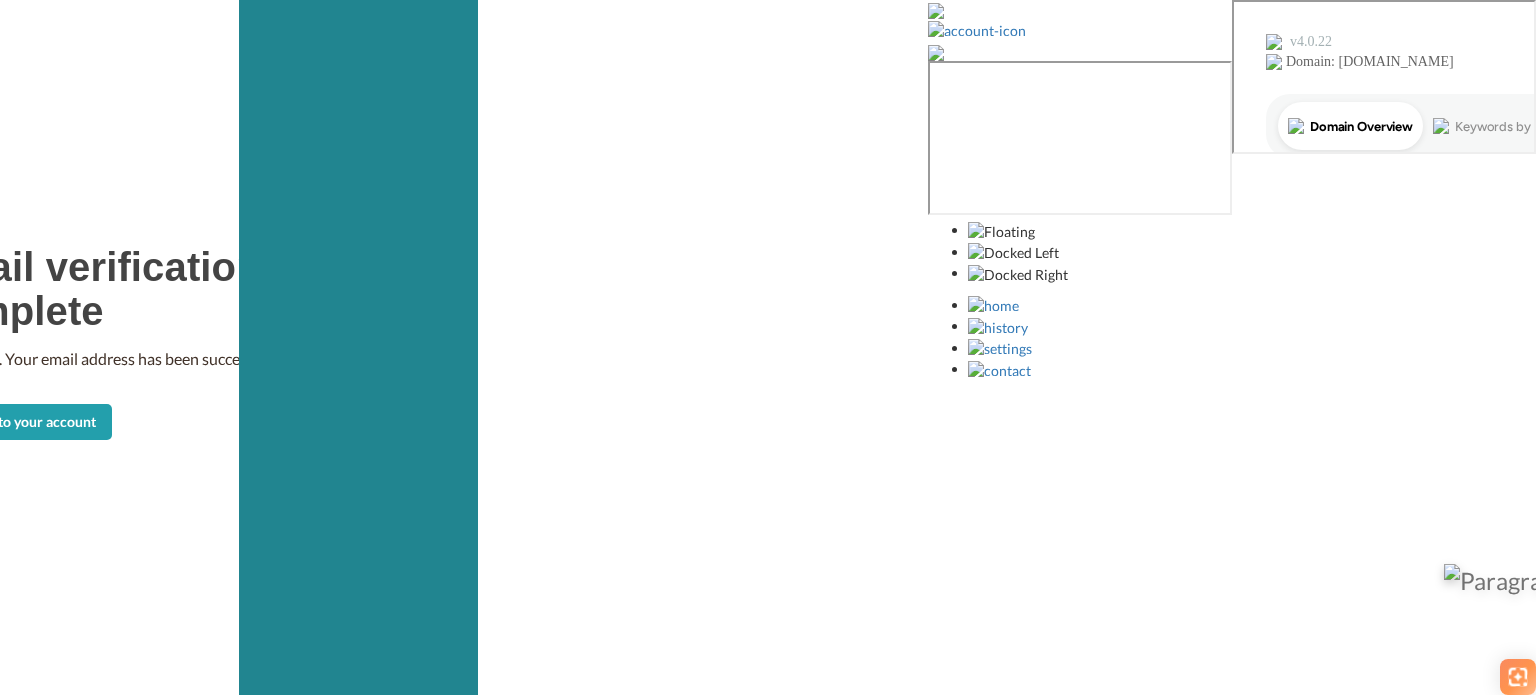 scroll, scrollTop: 0, scrollLeft: 0, axis: both 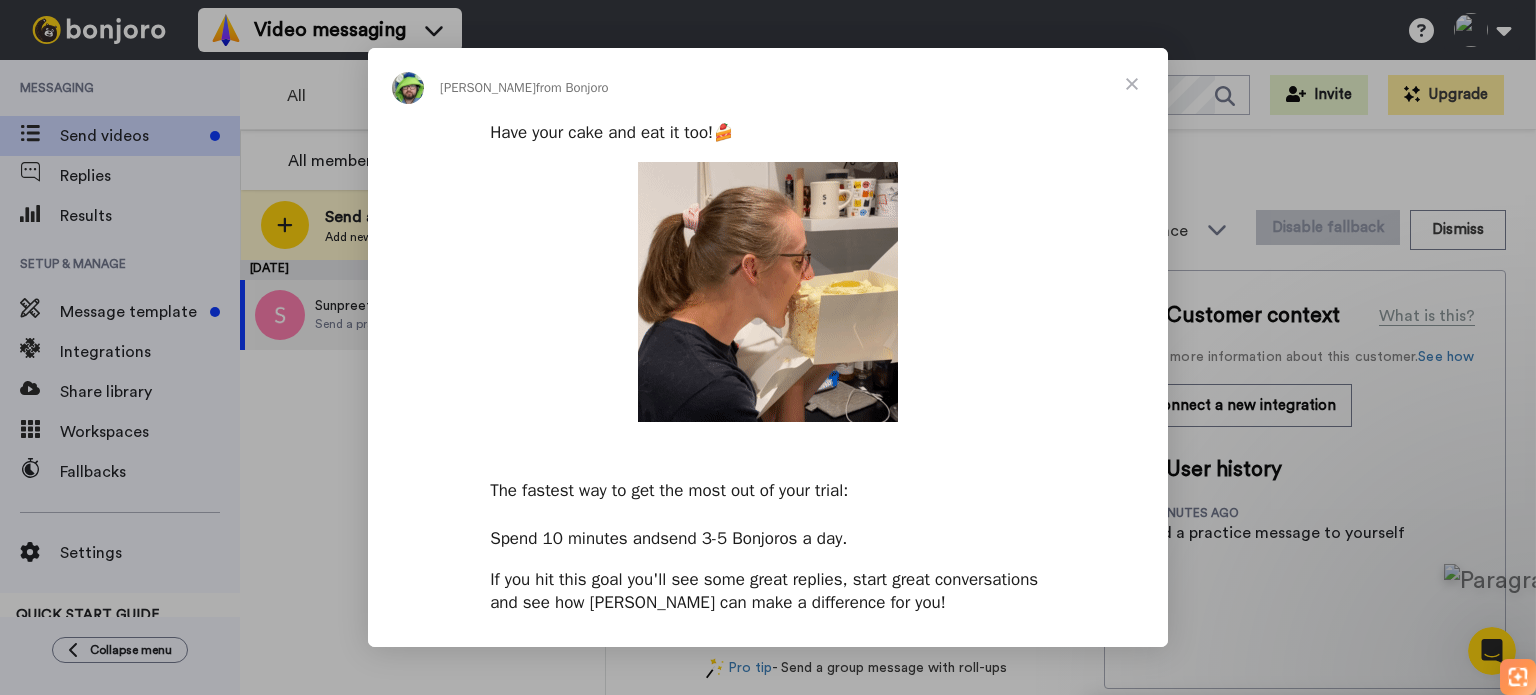 click at bounding box center (1132, 84) 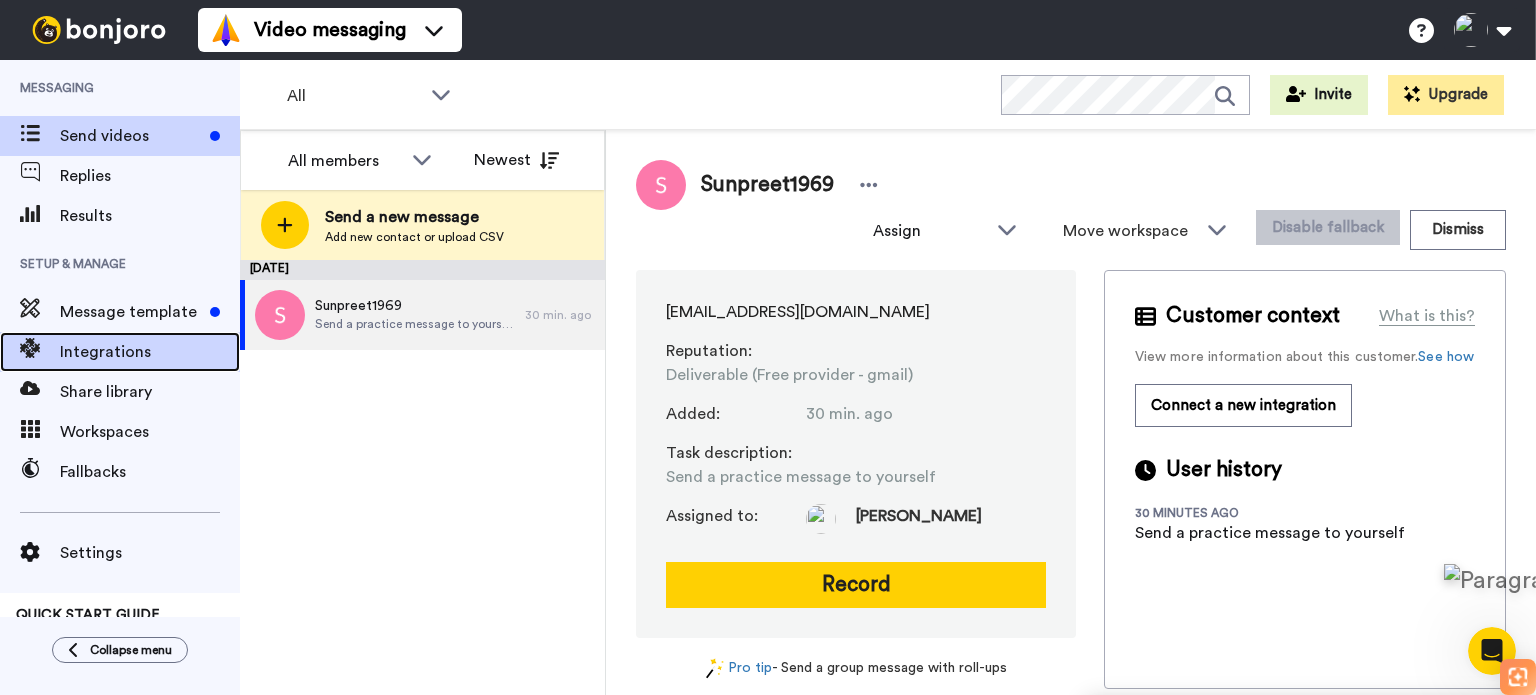 click on "Integrations" at bounding box center (150, 352) 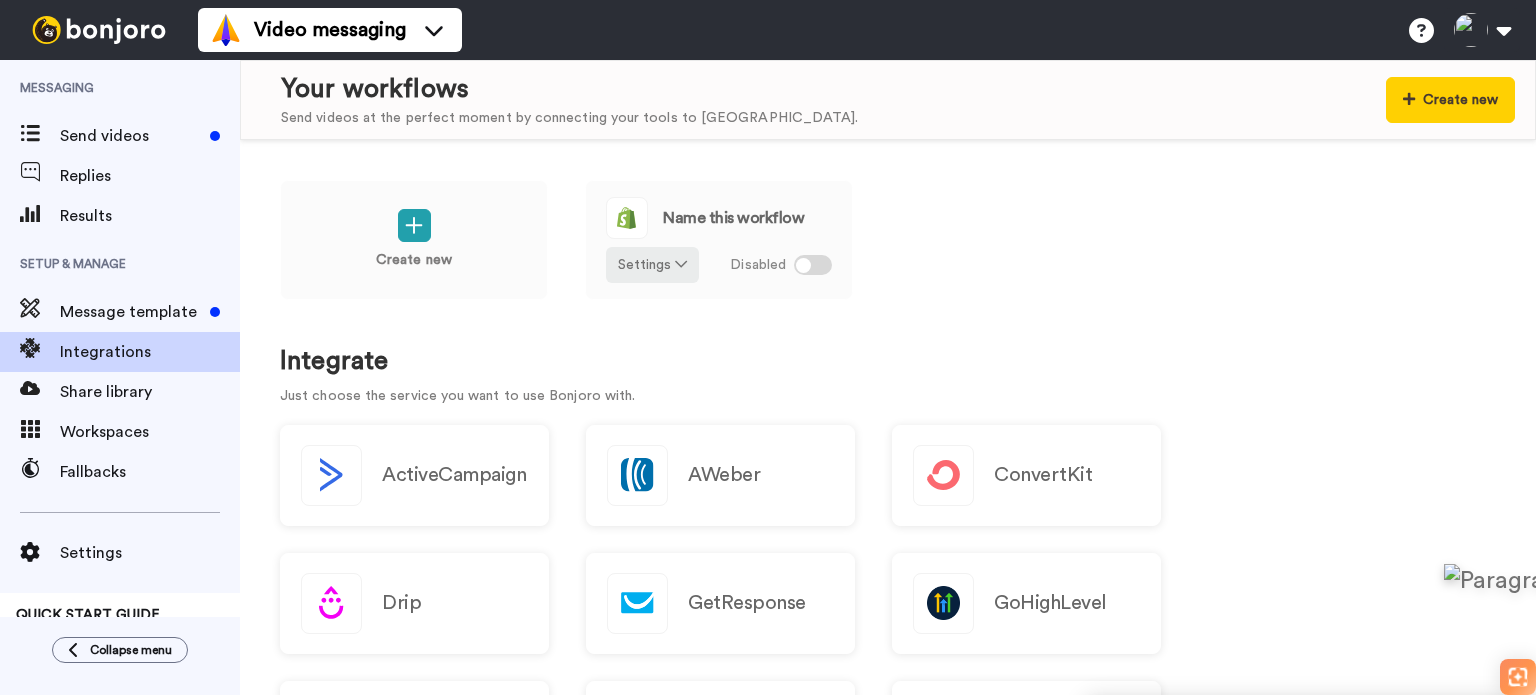 scroll, scrollTop: 0, scrollLeft: 0, axis: both 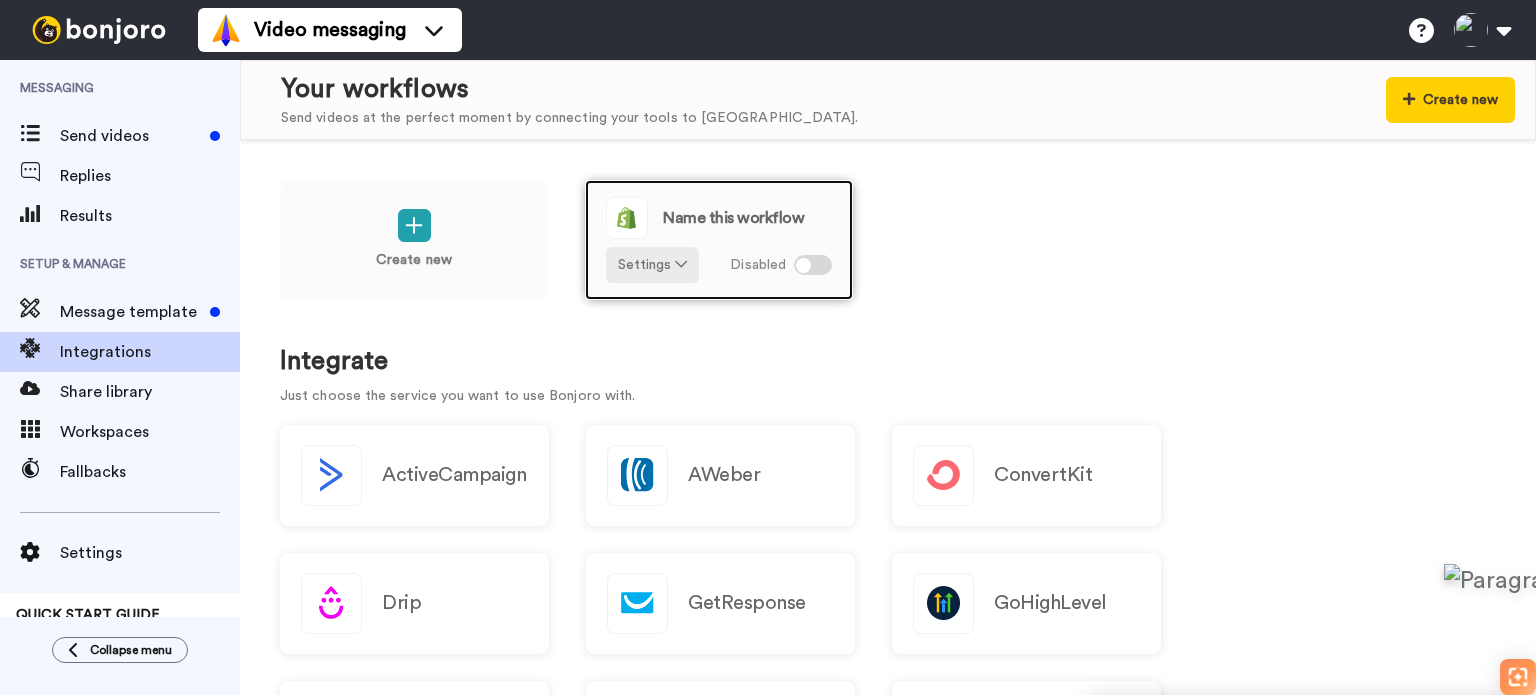 click at bounding box center (813, 265) 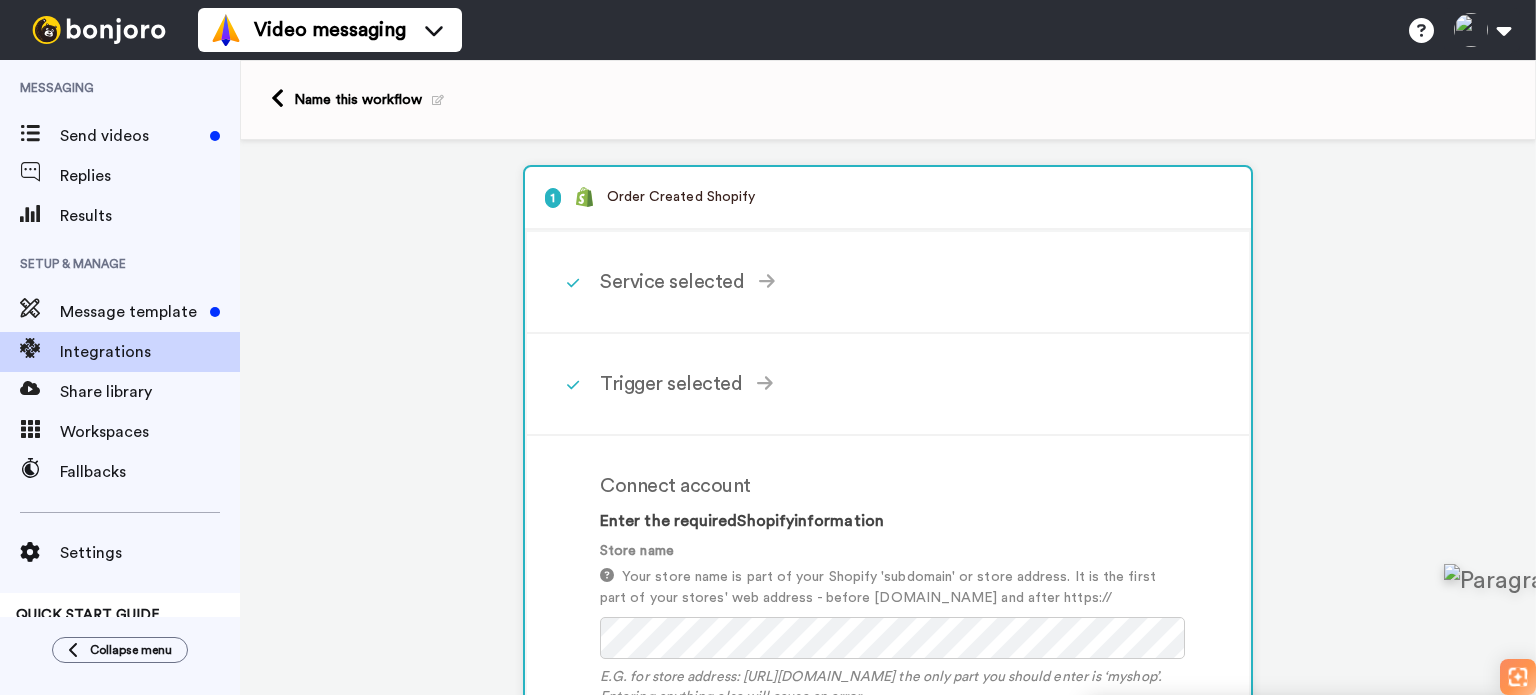 scroll, scrollTop: 0, scrollLeft: 0, axis: both 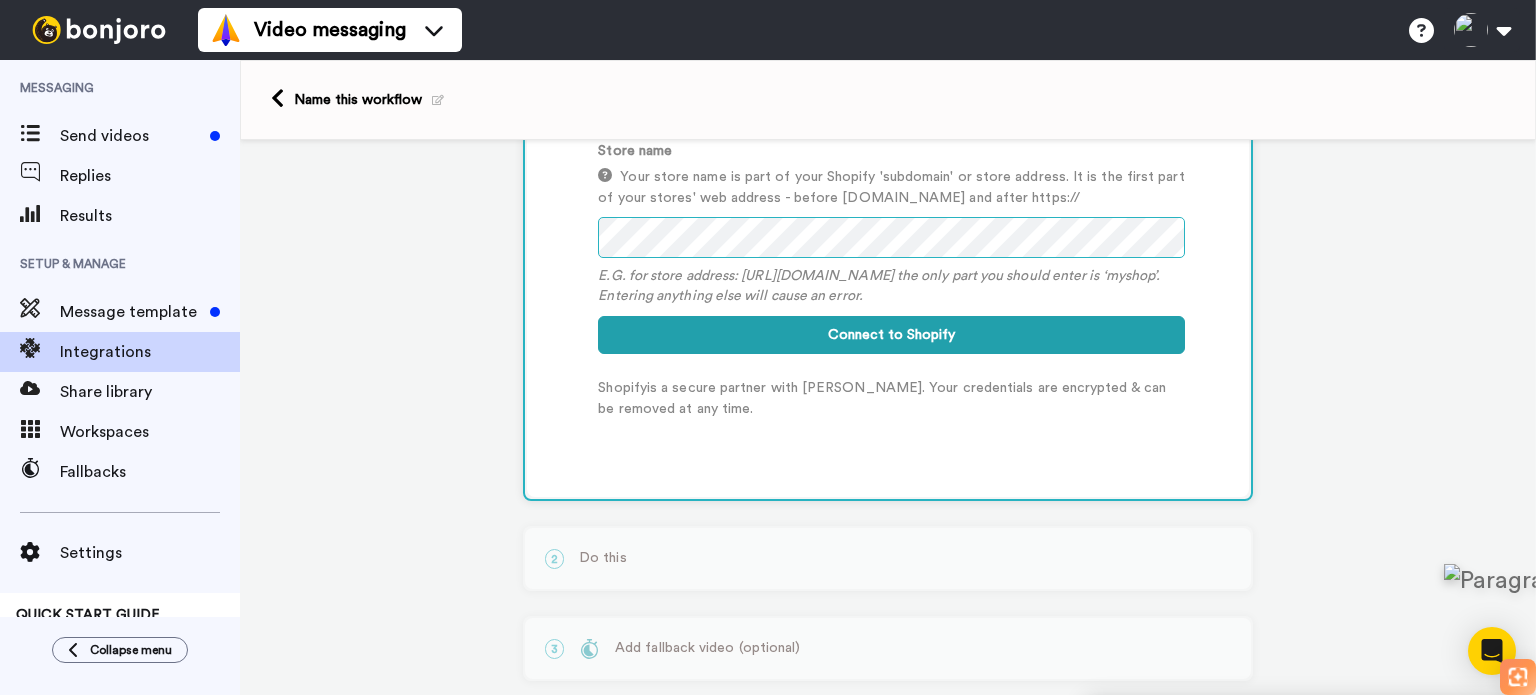 click on "Connect to Shopify" at bounding box center (891, 335) 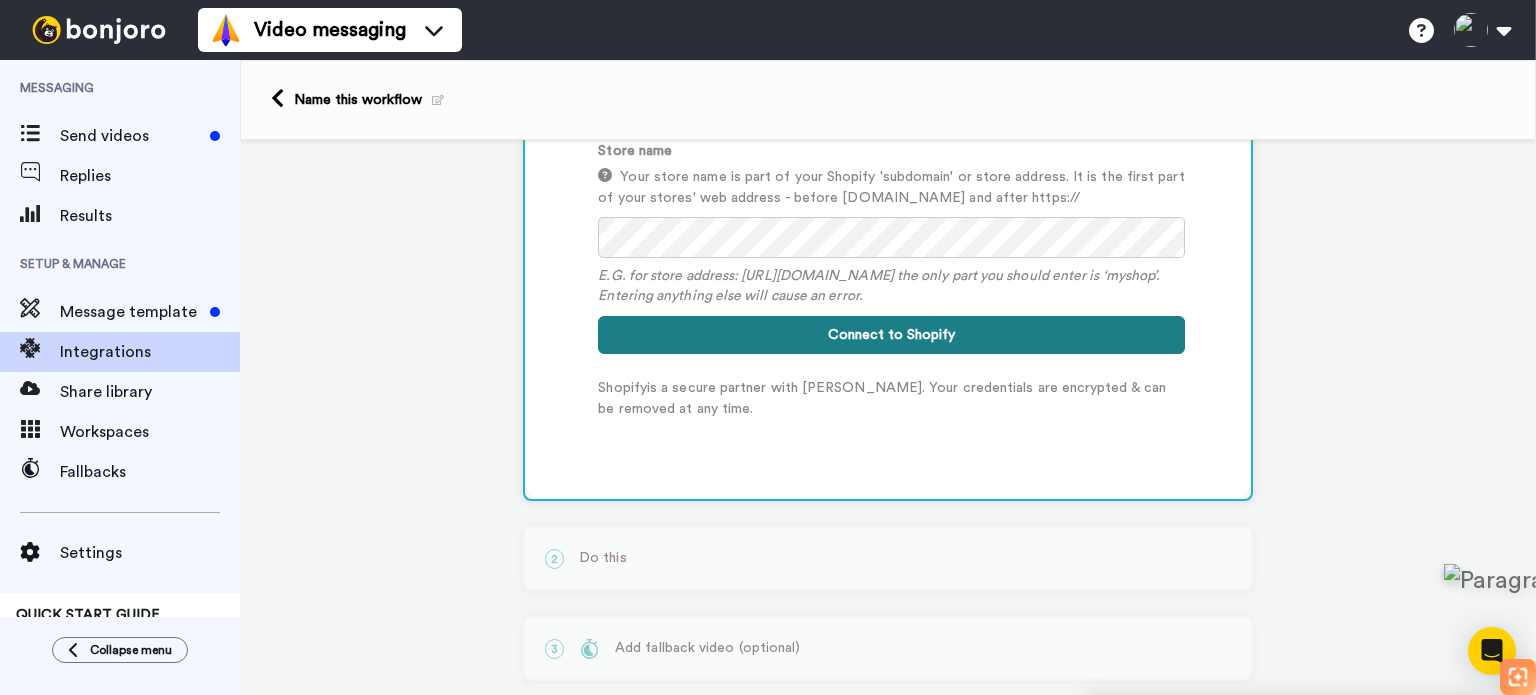 click on "Connect to Shopify" at bounding box center [891, 335] 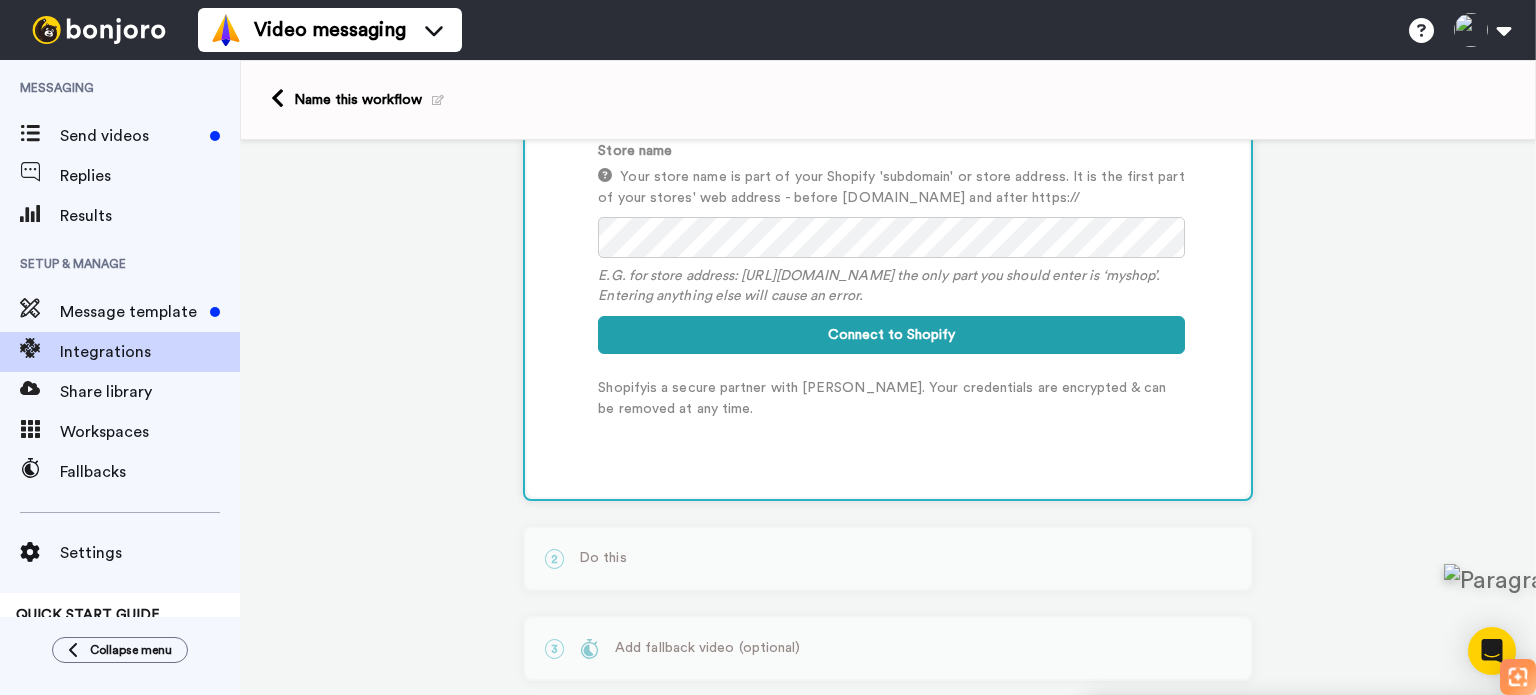 drag, startPoint x: 419, startPoint y: 327, endPoint x: 416, endPoint y: 314, distance: 13.341664 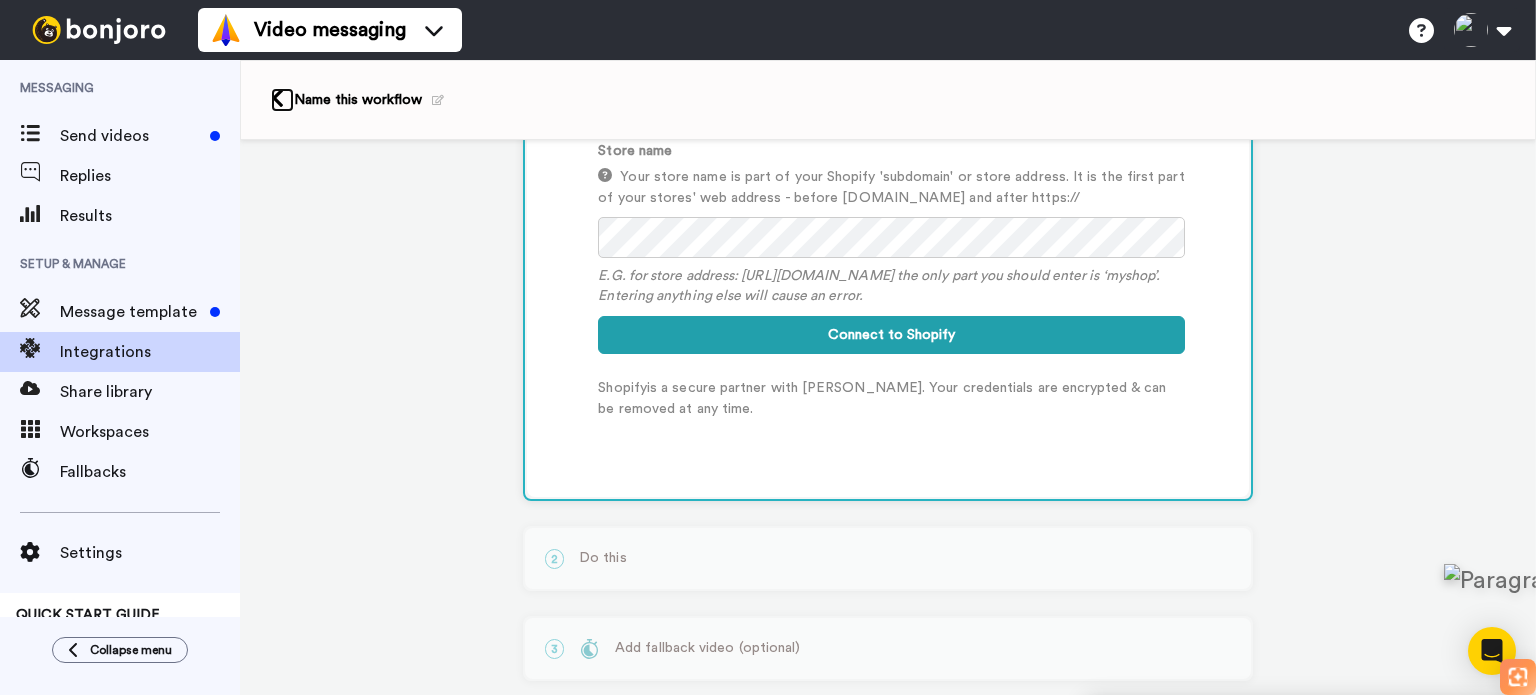 click at bounding box center (277, 98) 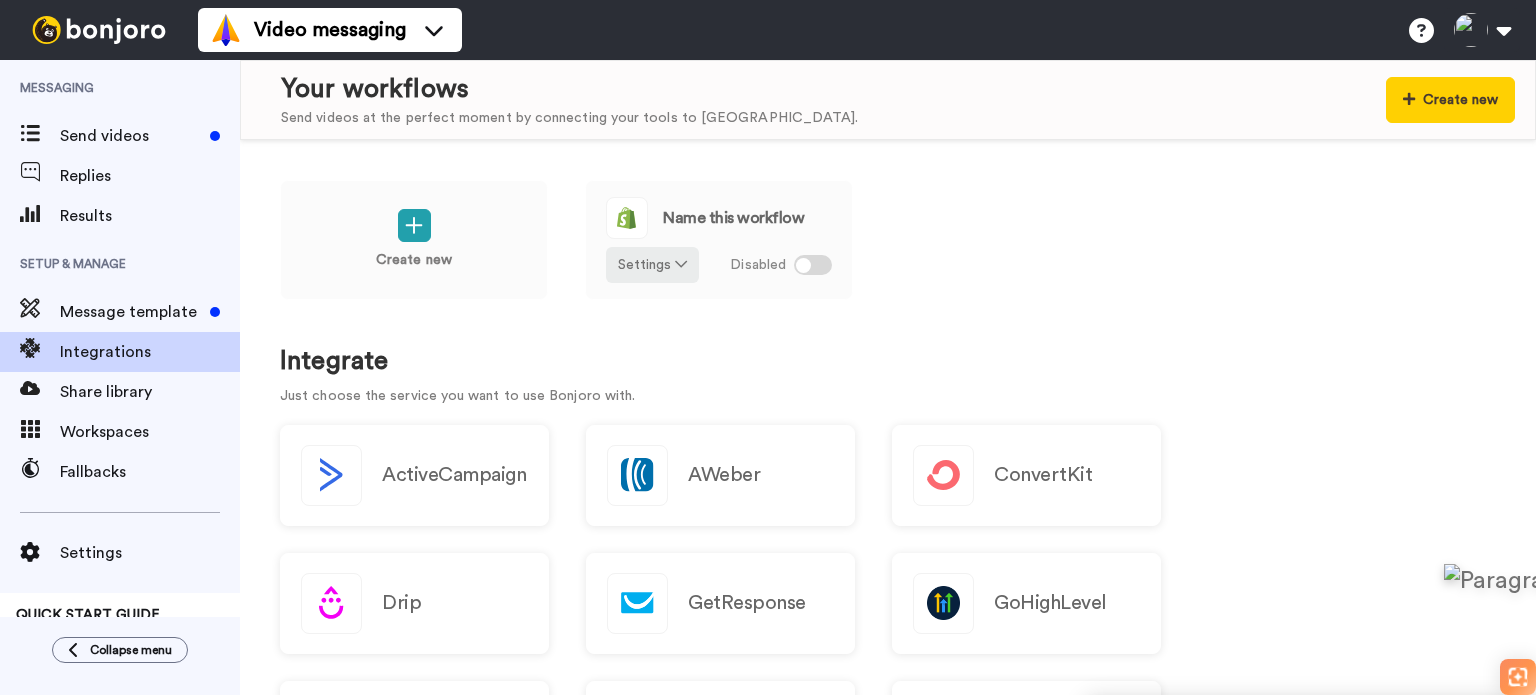 scroll, scrollTop: 0, scrollLeft: 0, axis: both 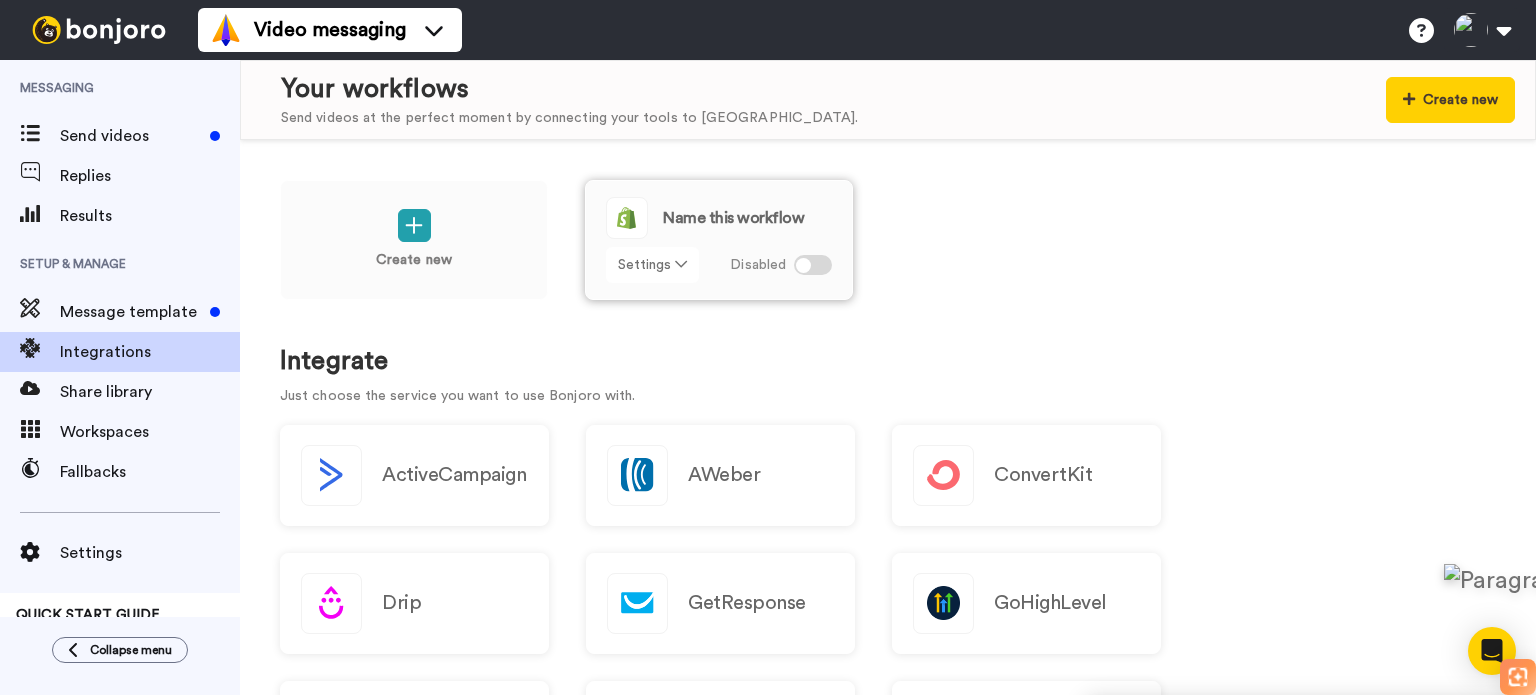 click at bounding box center [681, 264] 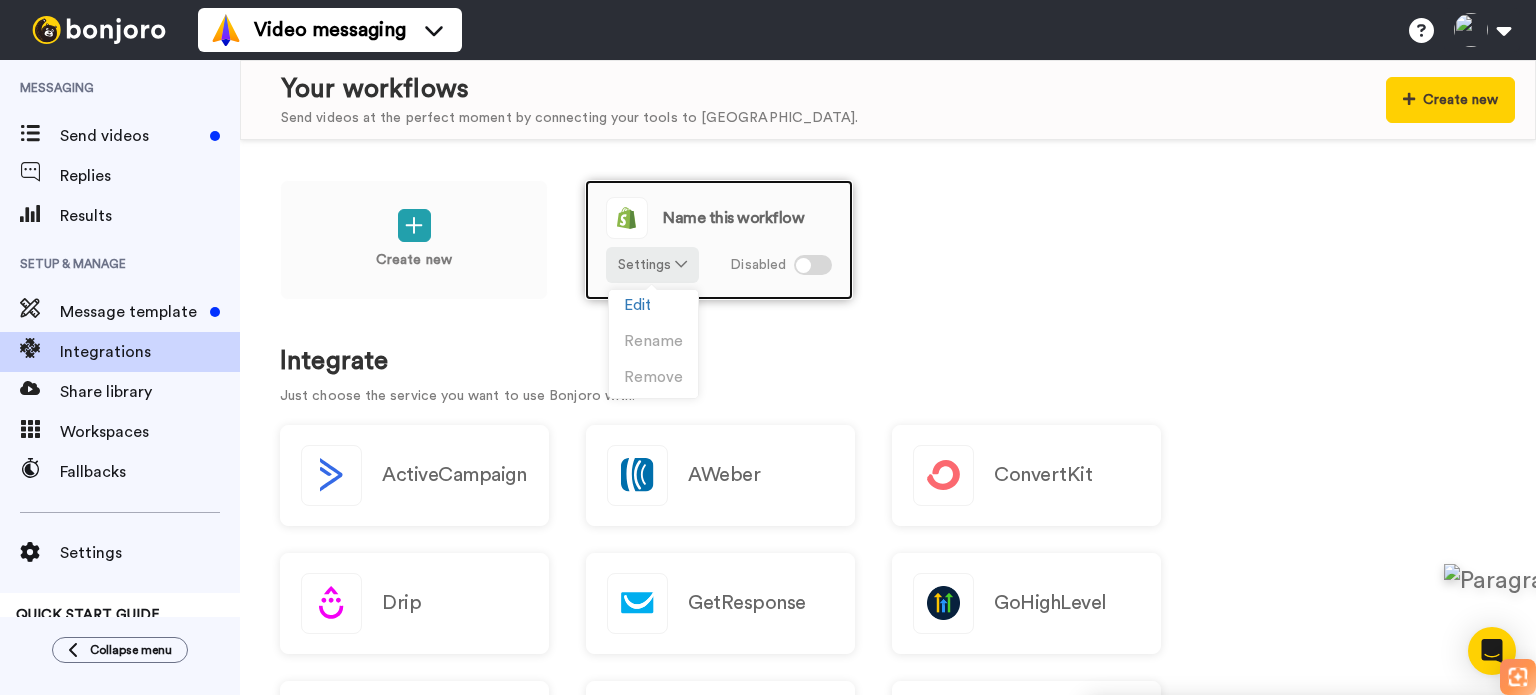 click at bounding box center [803, 265] 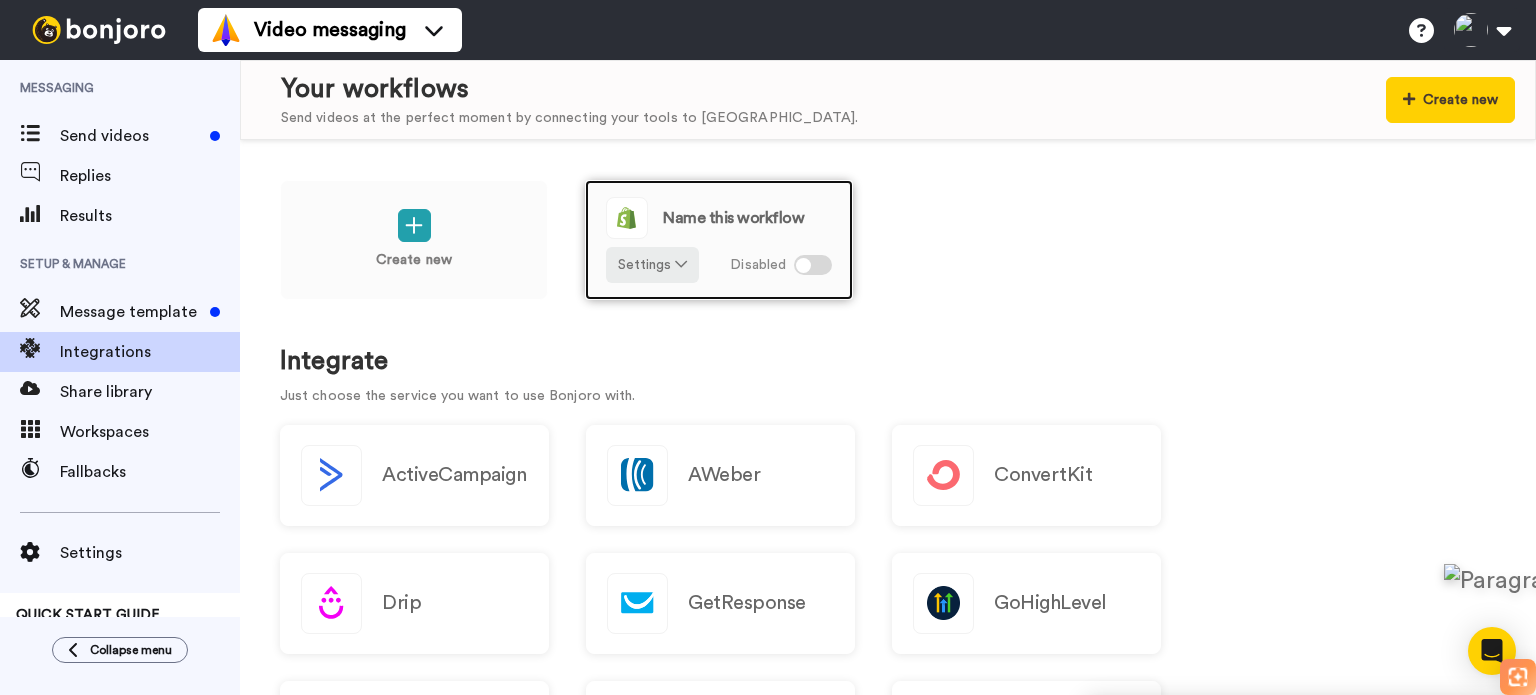 click at bounding box center (813, 265) 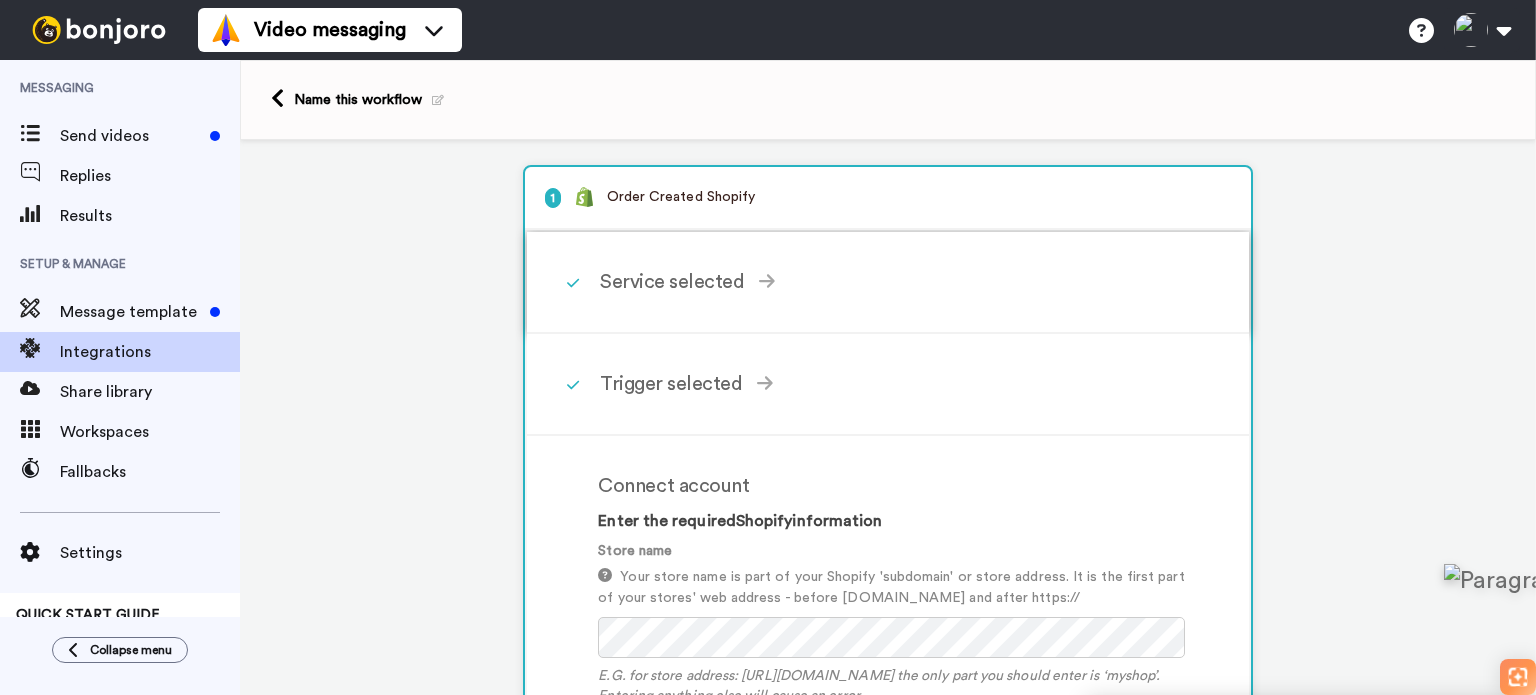 scroll, scrollTop: 0, scrollLeft: 0, axis: both 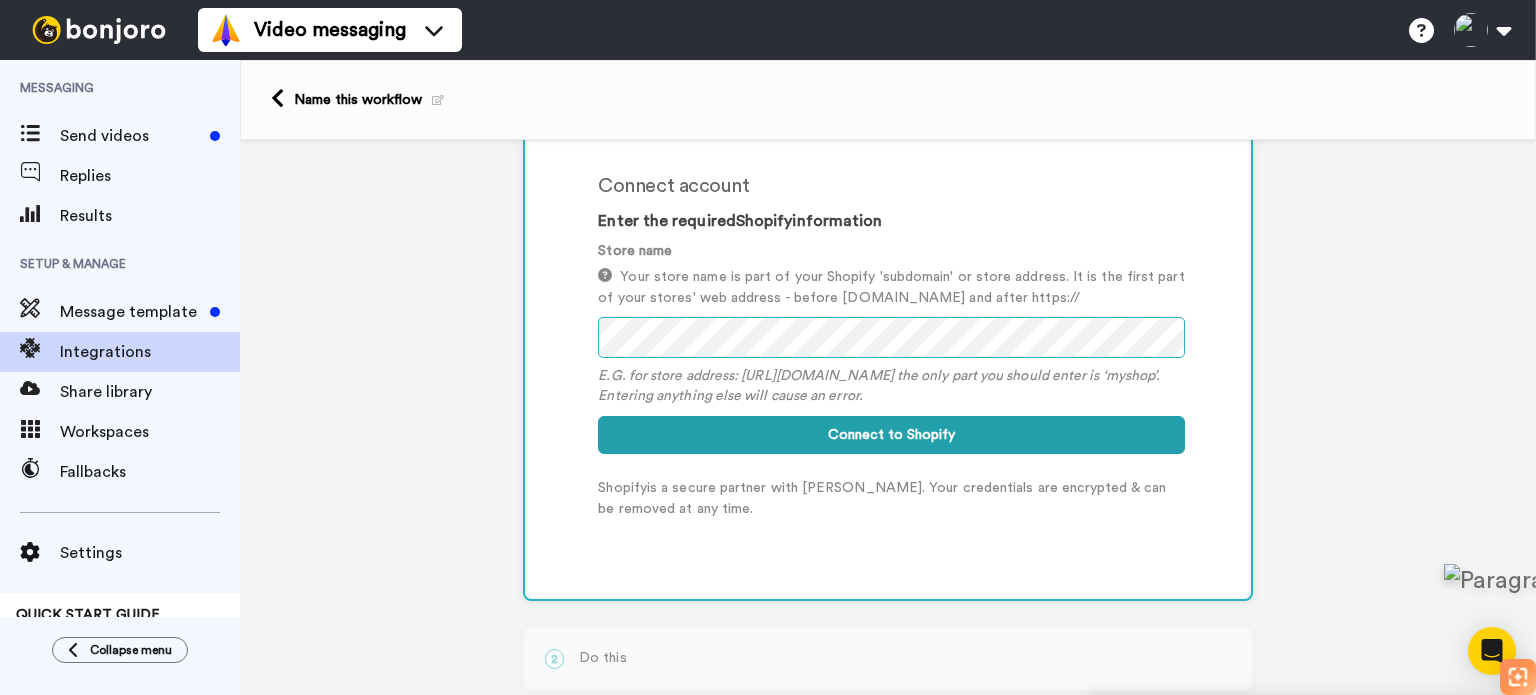 click on "Connect to Shopify" at bounding box center (891, 435) 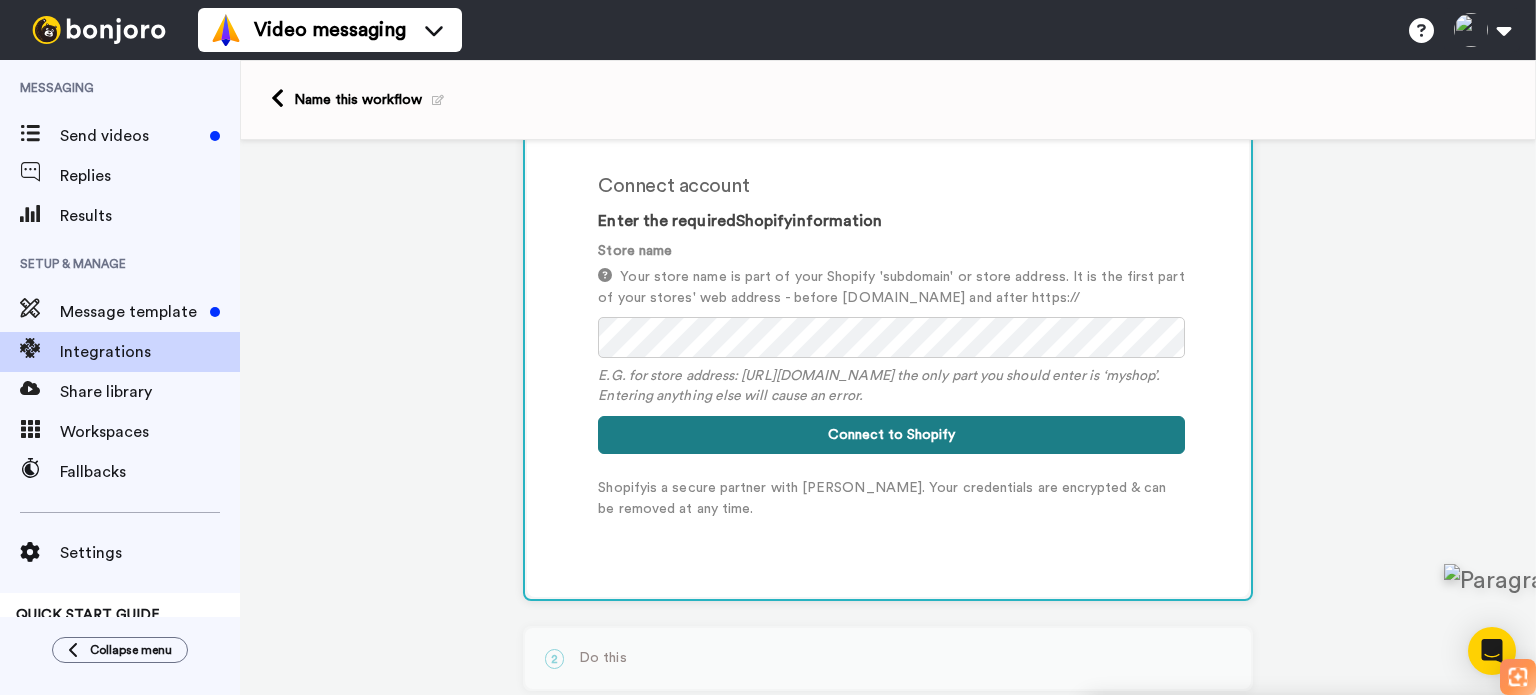 click on "Connect to Shopify" at bounding box center [891, 435] 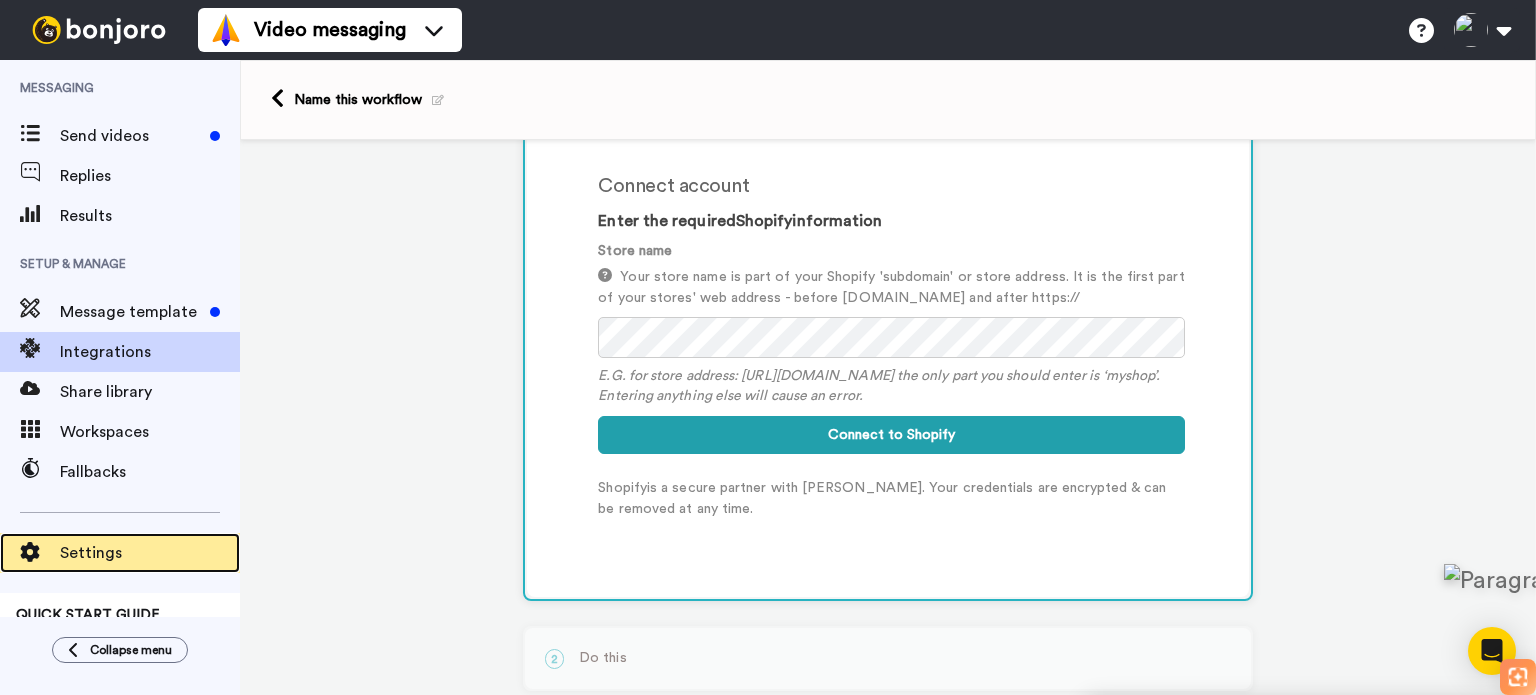 click on "Settings" at bounding box center (150, 553) 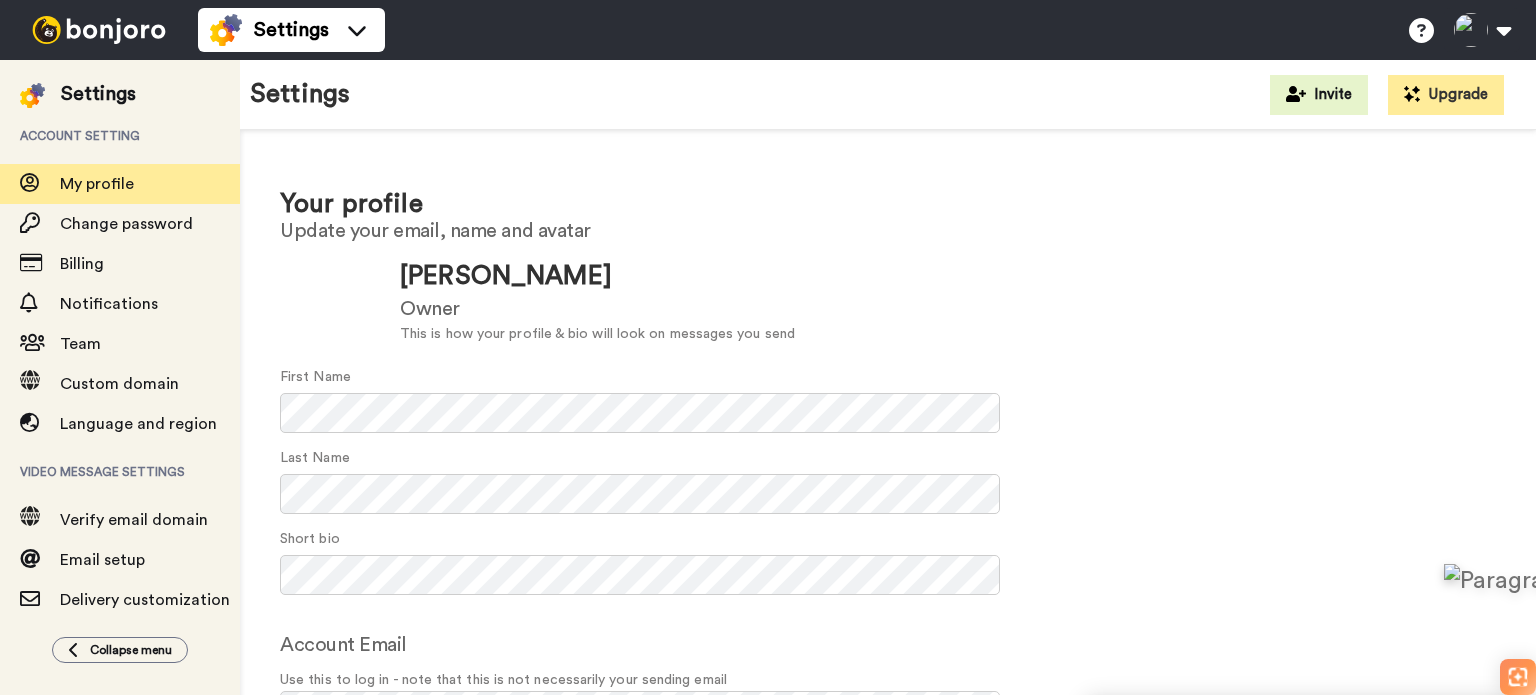 scroll, scrollTop: 0, scrollLeft: 0, axis: both 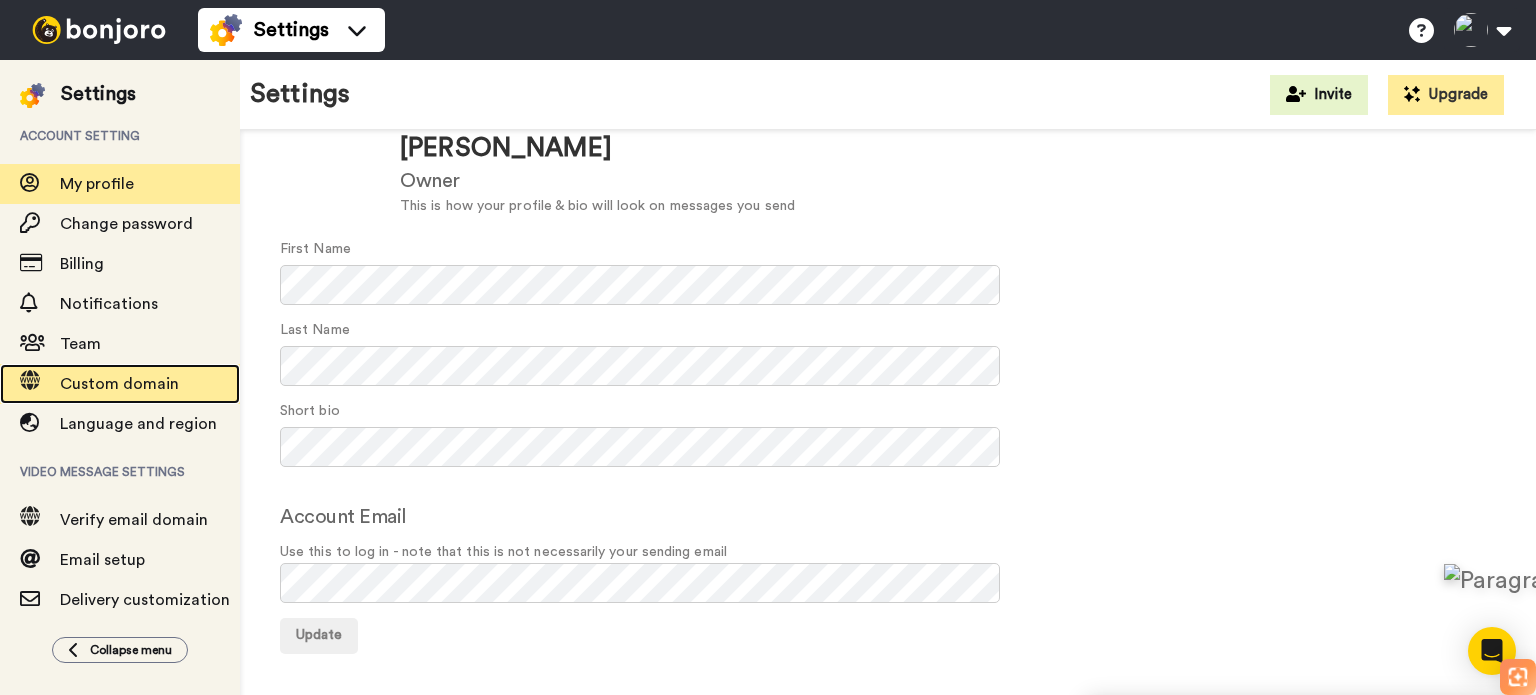 click on "Custom domain" at bounding box center [119, 384] 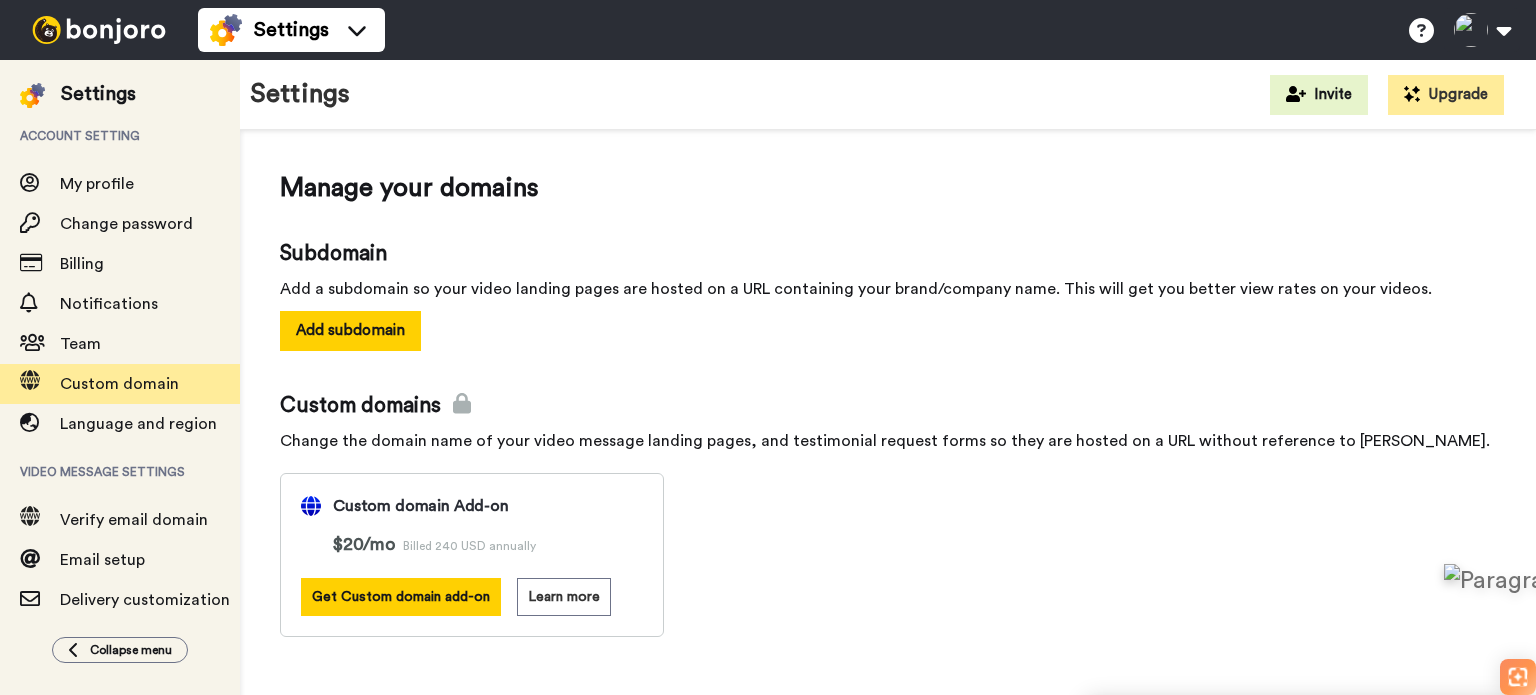 scroll, scrollTop: 0, scrollLeft: 0, axis: both 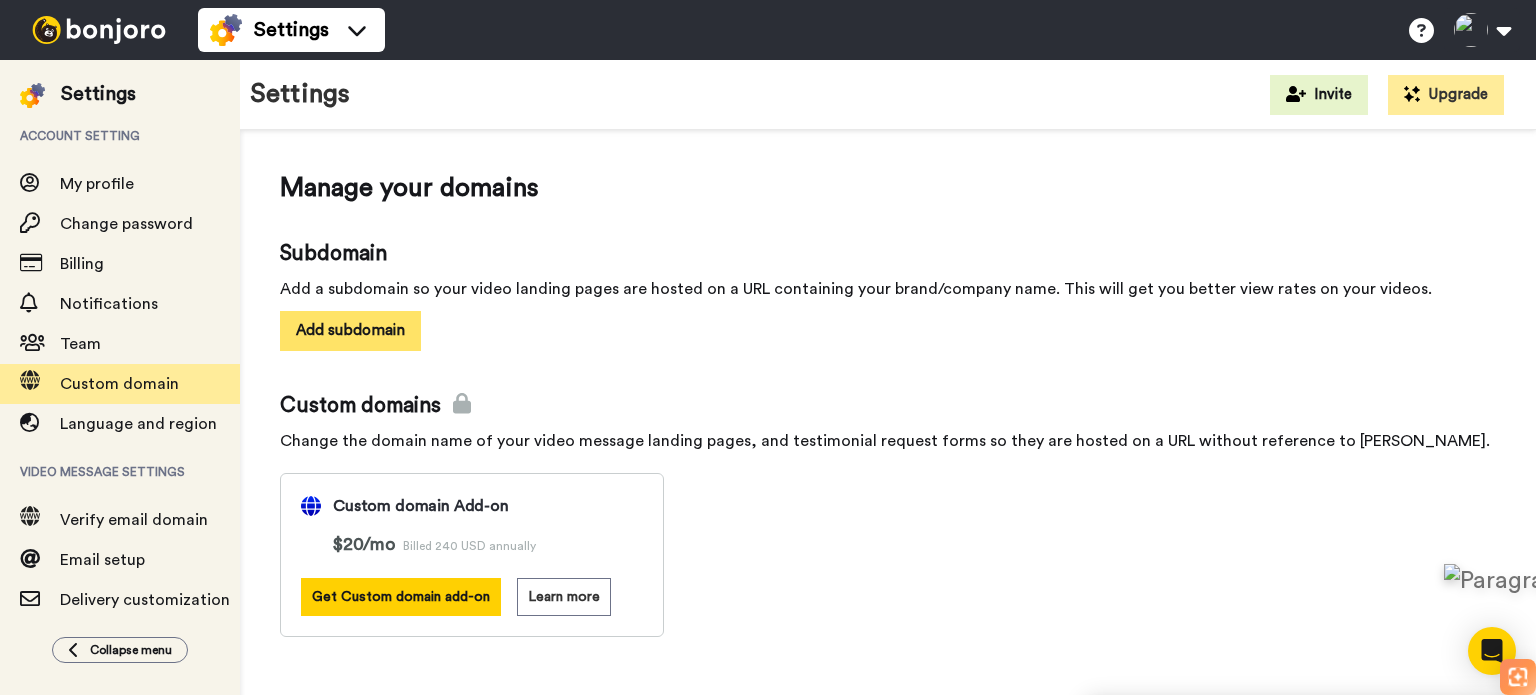 click on "Add subdomain" at bounding box center [350, 330] 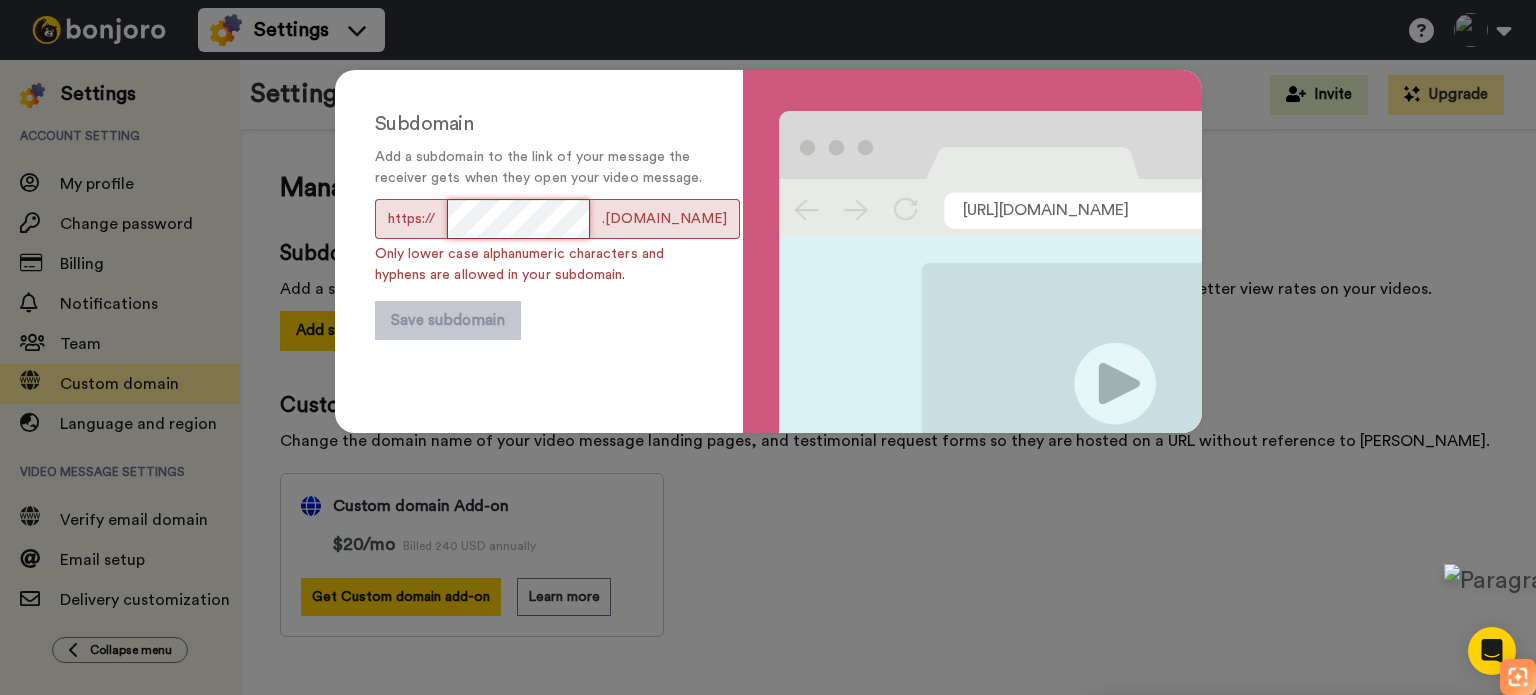 scroll, scrollTop: 0, scrollLeft: 17, axis: horizontal 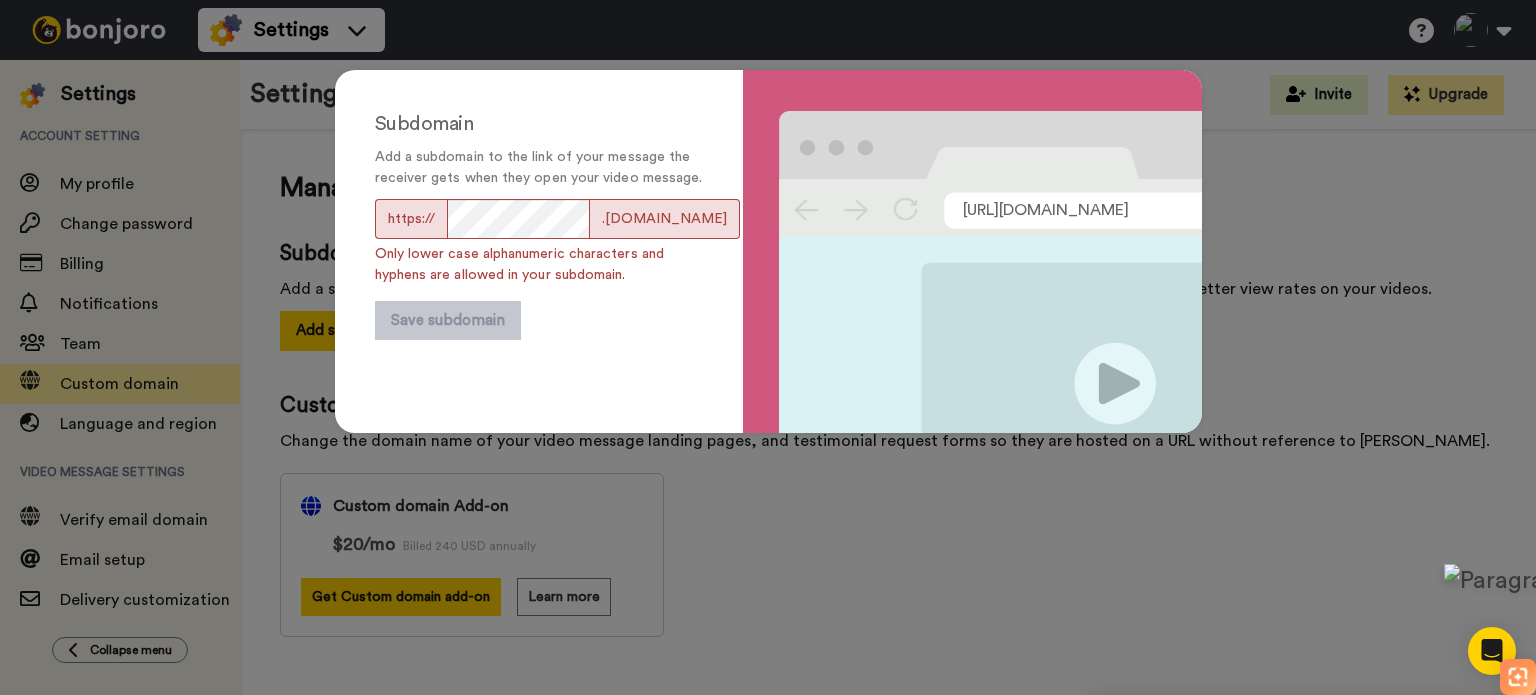 click at bounding box center (999, 272) 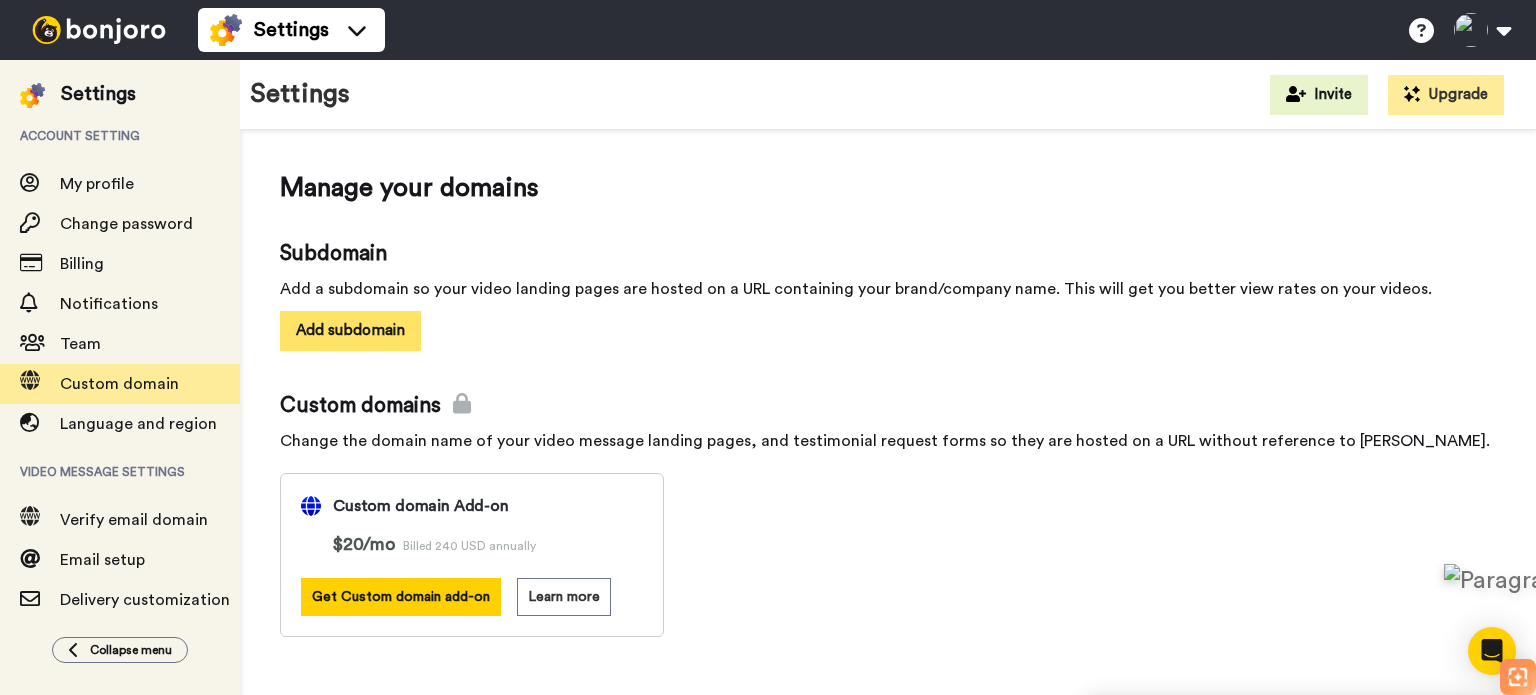 click on "Add subdomain" at bounding box center (350, 330) 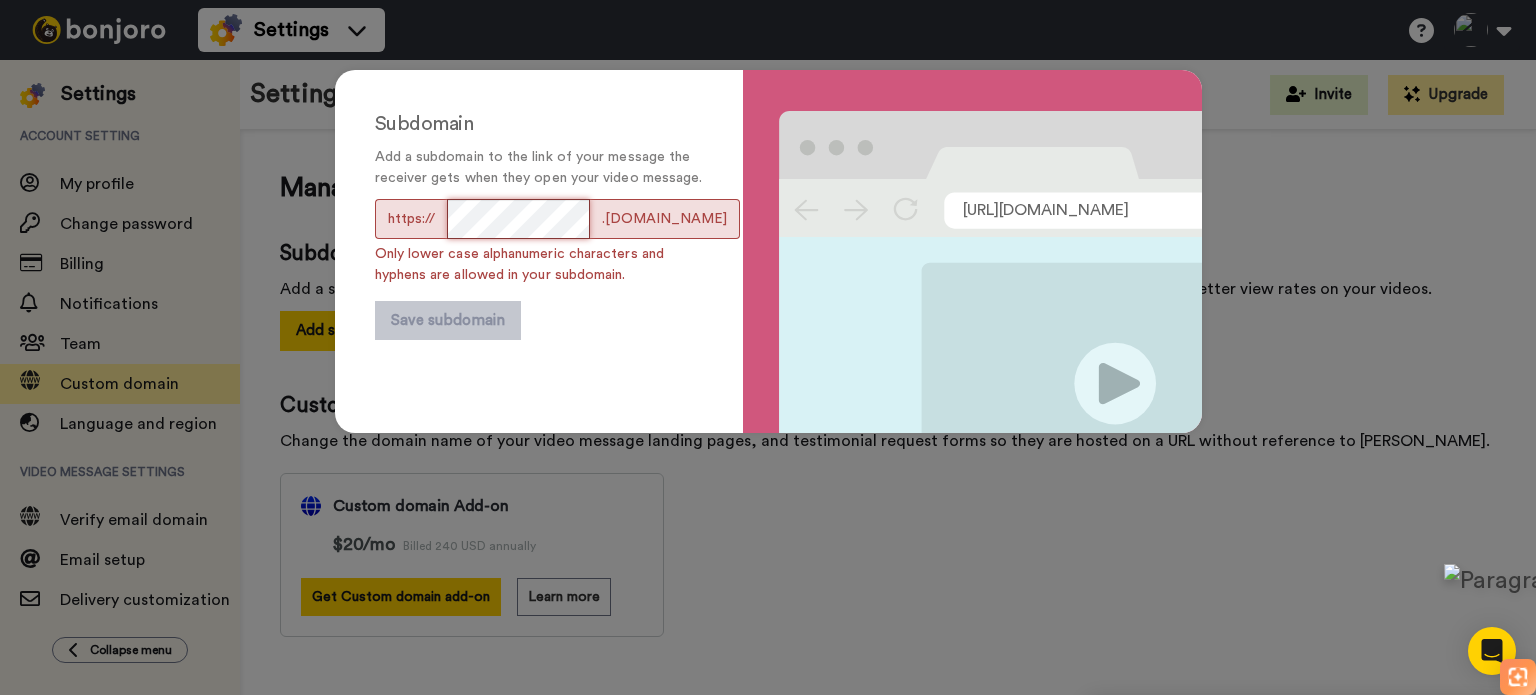 scroll, scrollTop: 0, scrollLeft: 7, axis: horizontal 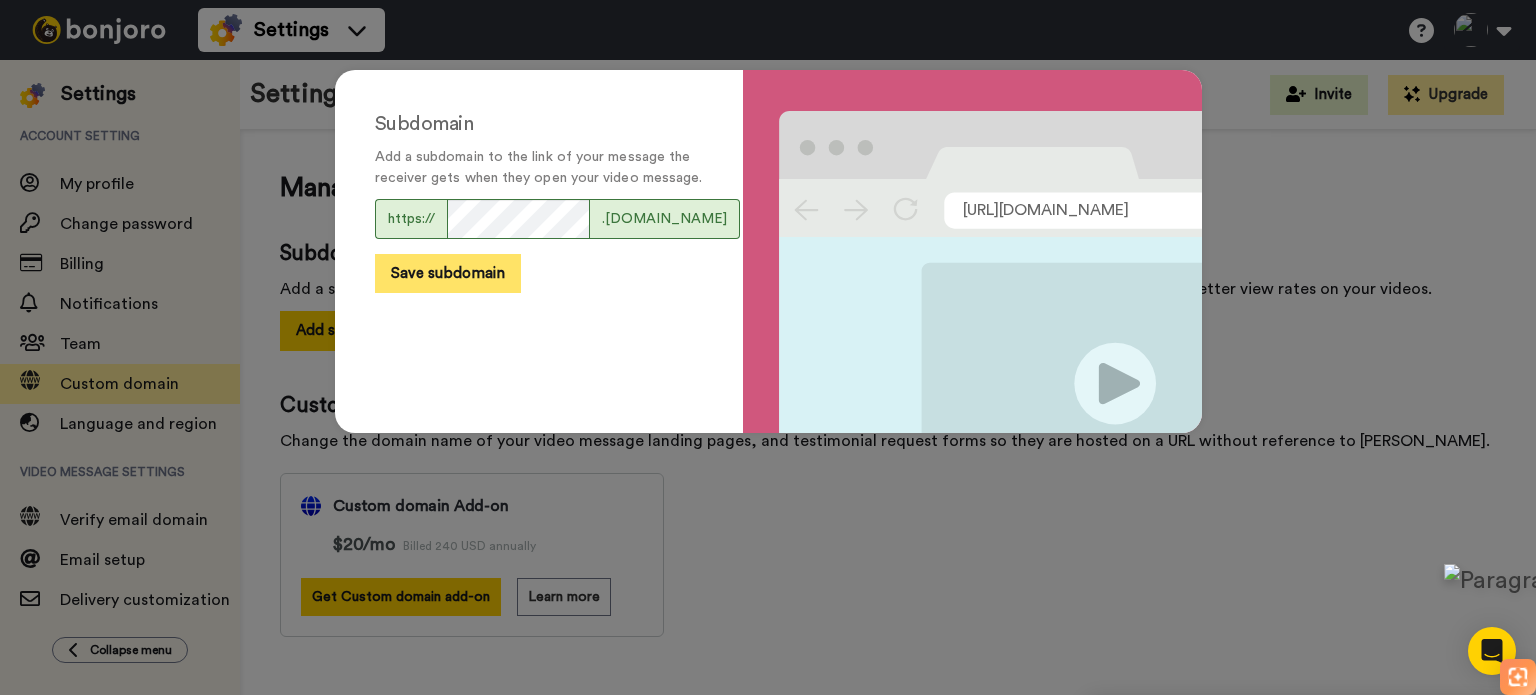 click on "Save subdomain" at bounding box center (448, 273) 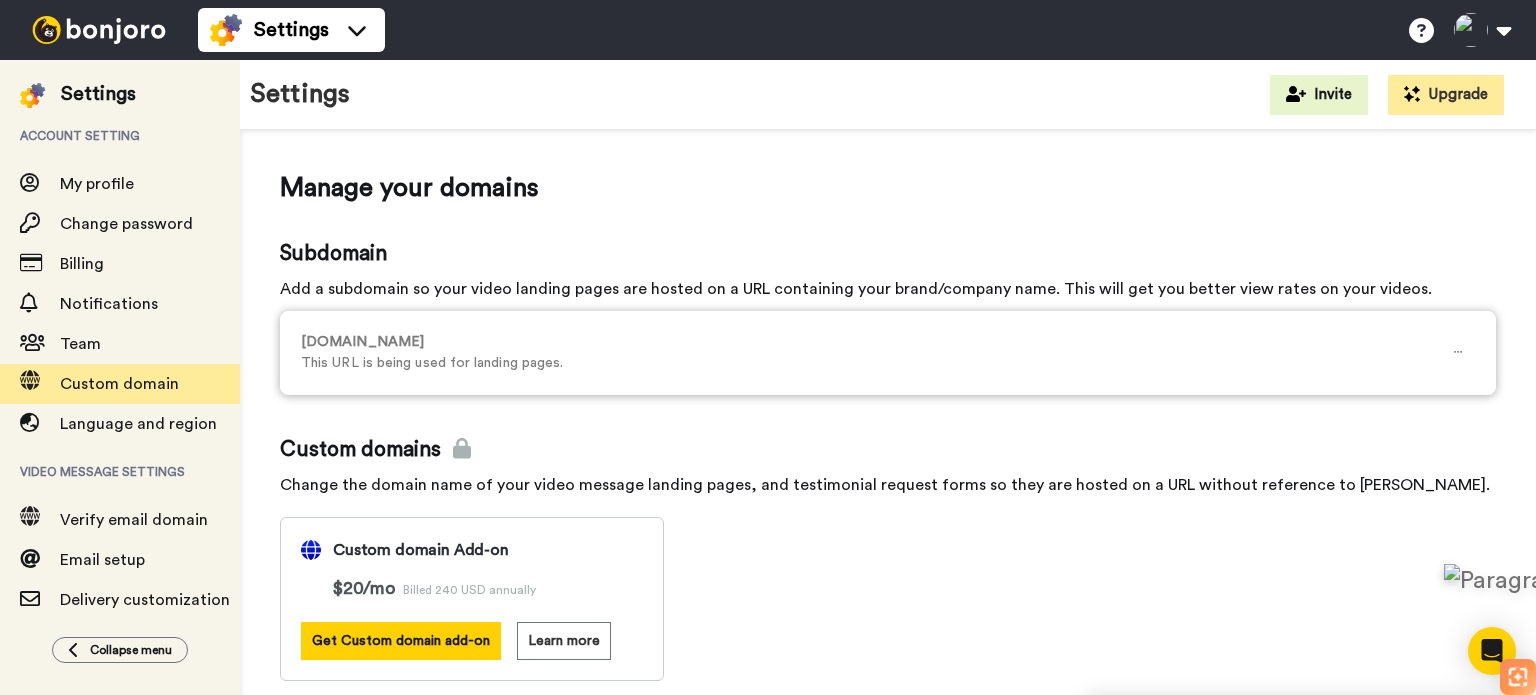 click on "discountvaluezoneus.bonjoro.co" at bounding box center (871, 342) 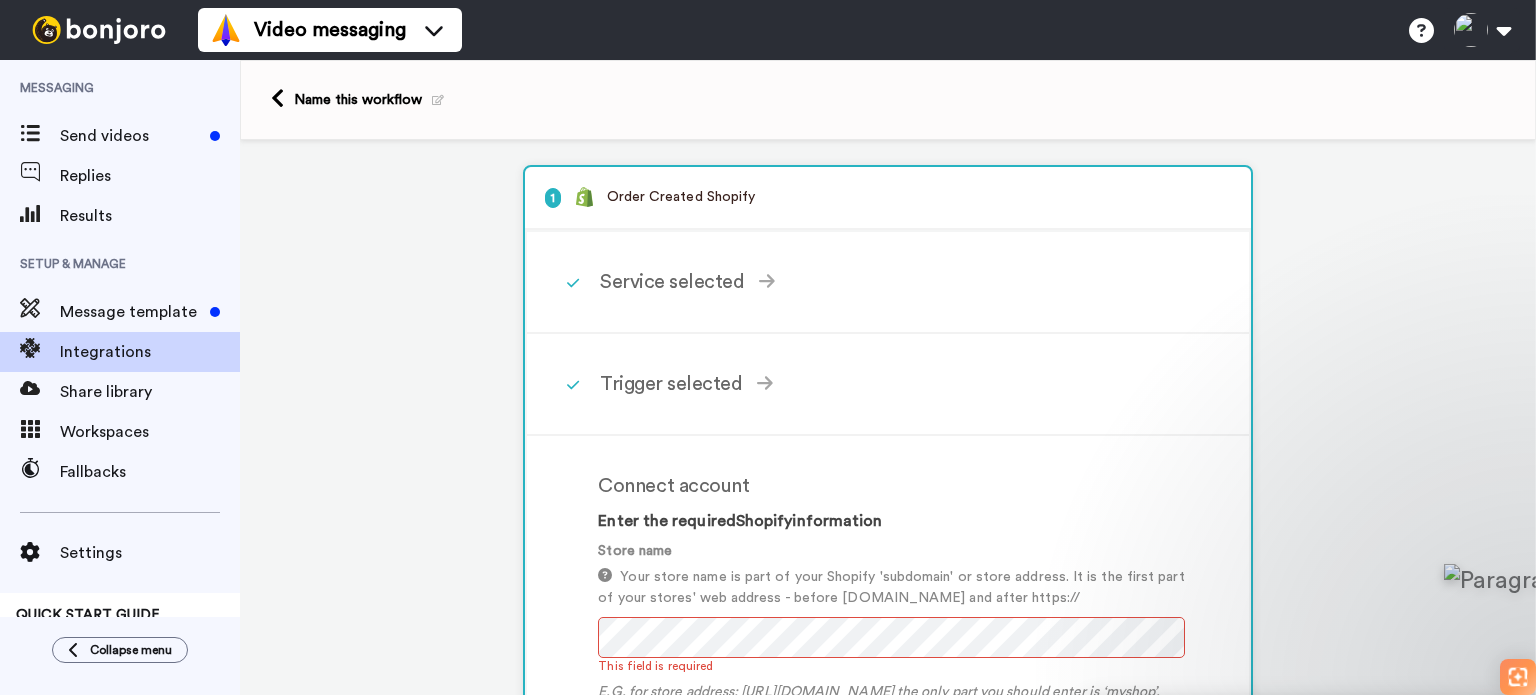 scroll, scrollTop: 0, scrollLeft: 0, axis: both 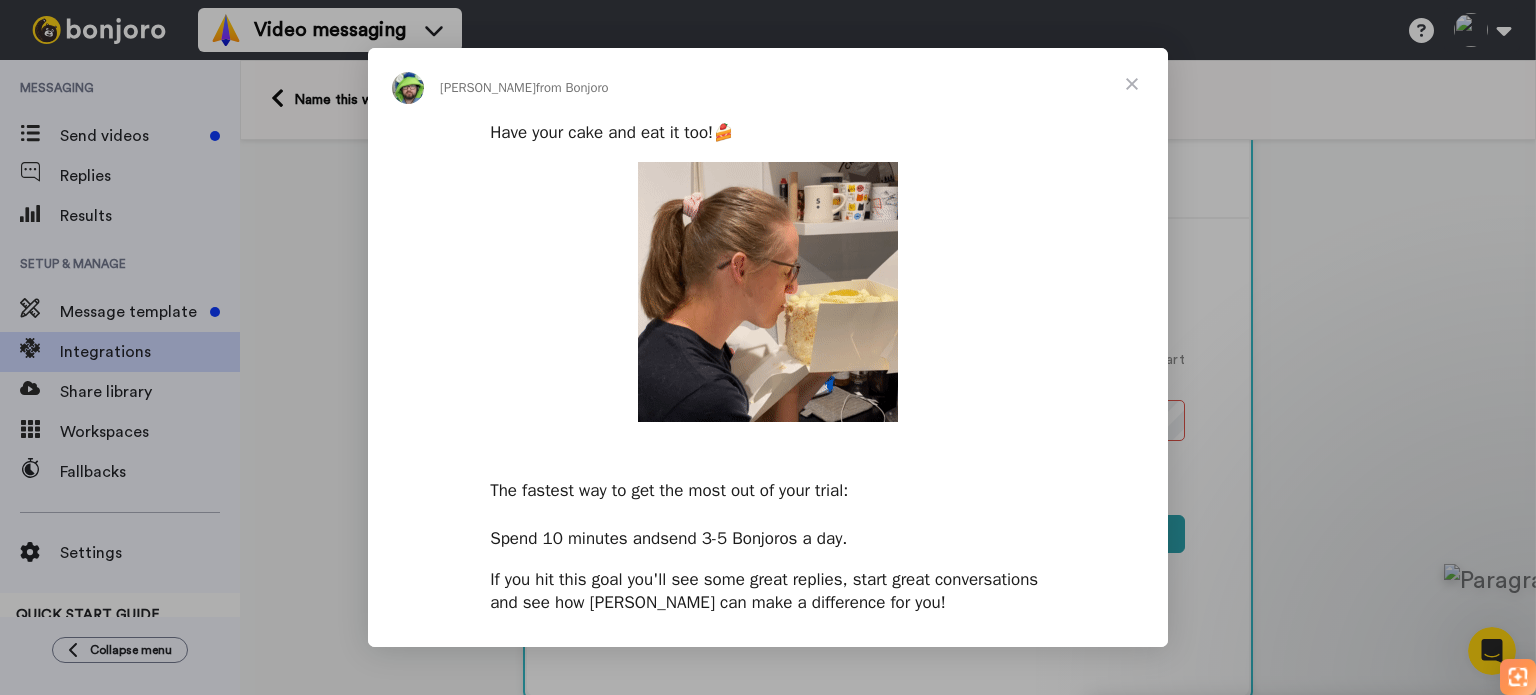 click at bounding box center (1132, 84) 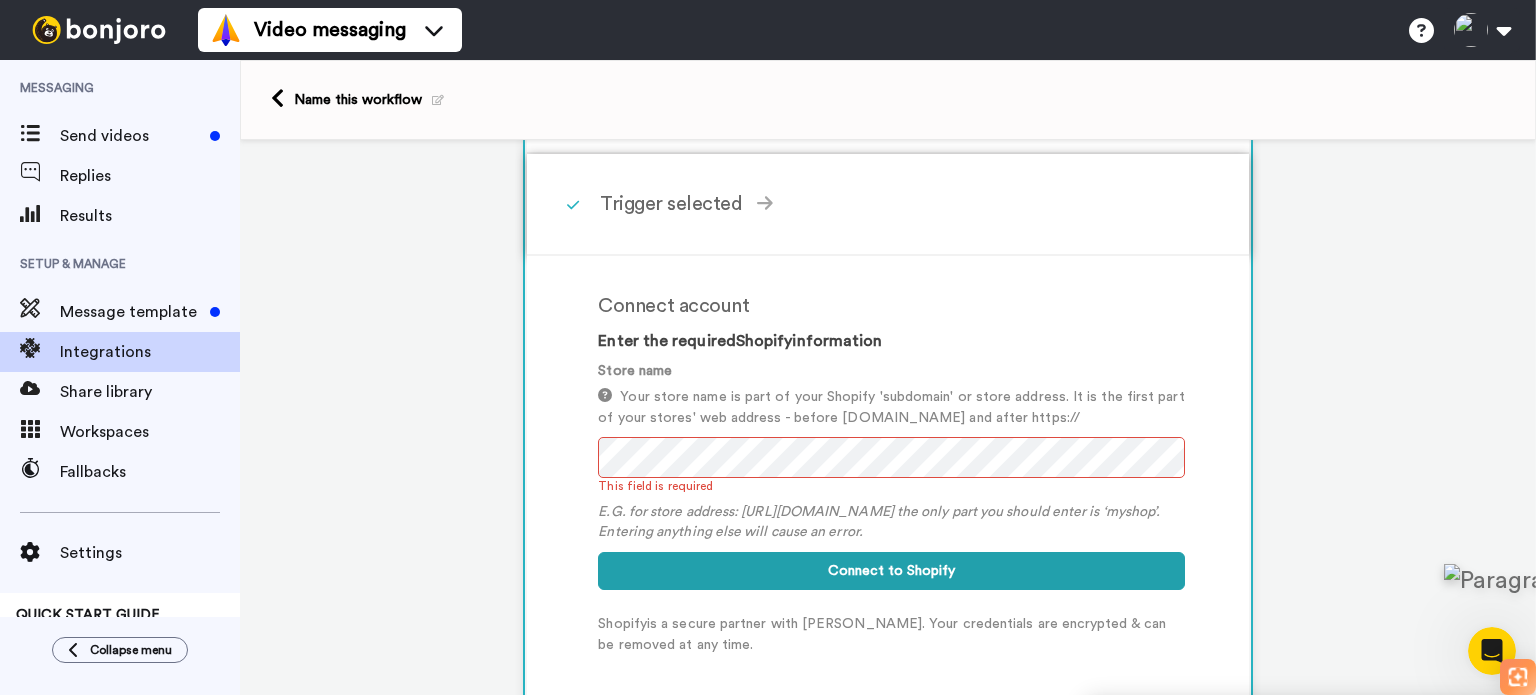 scroll, scrollTop: 200, scrollLeft: 0, axis: vertical 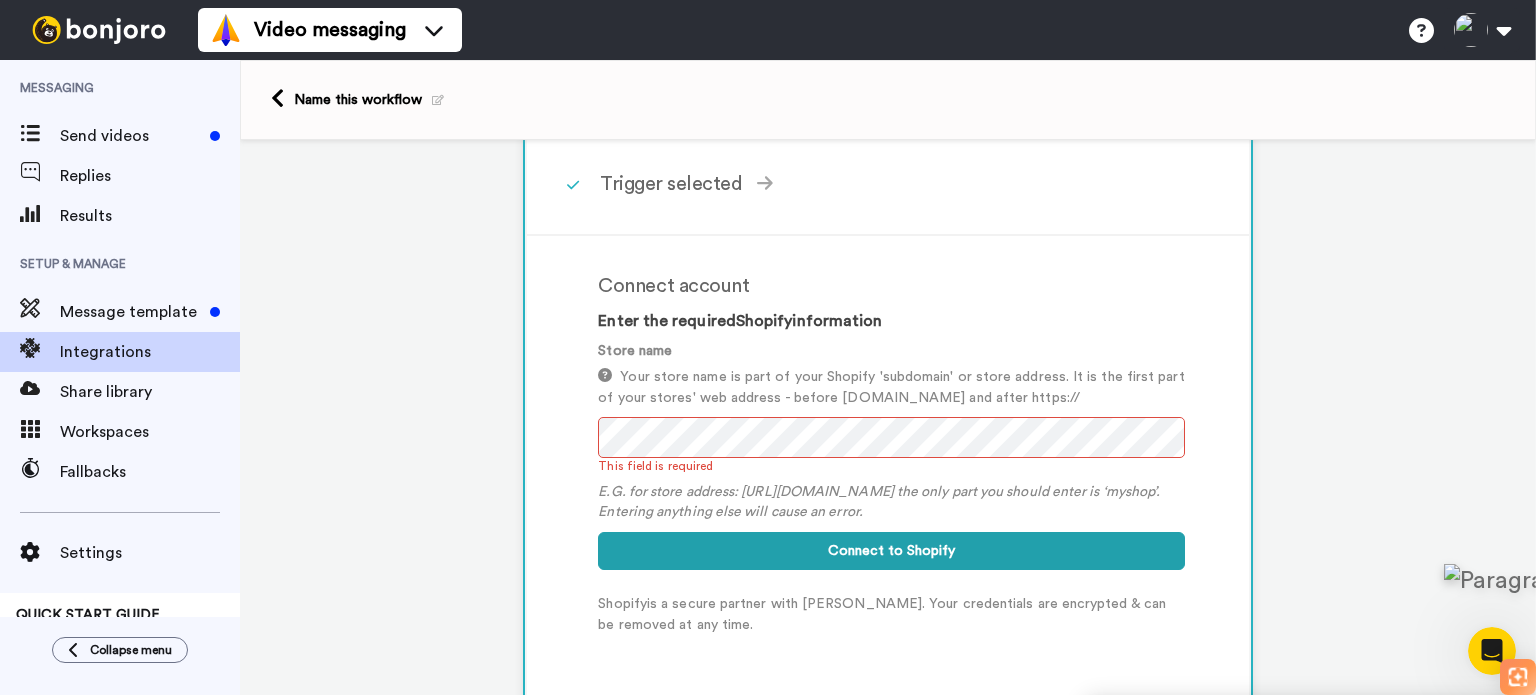 click 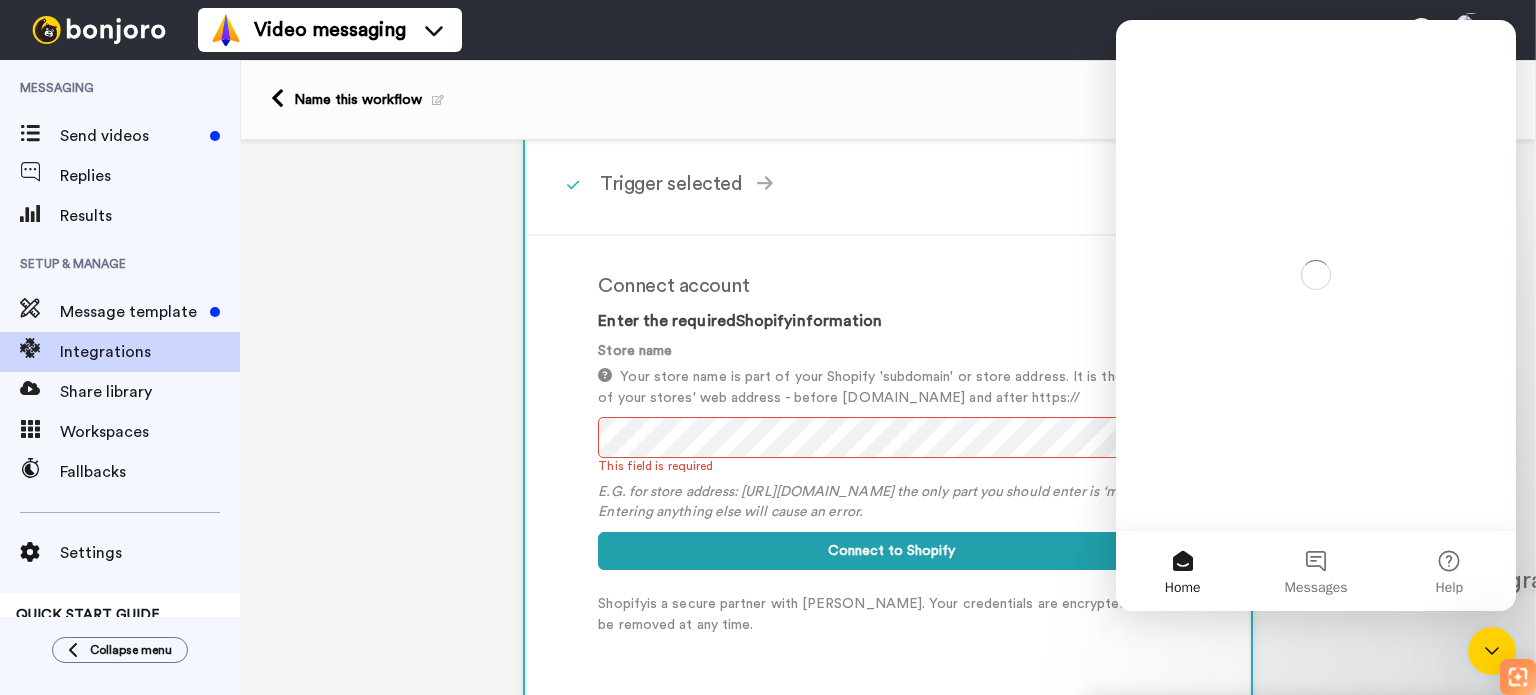 scroll, scrollTop: 0, scrollLeft: 0, axis: both 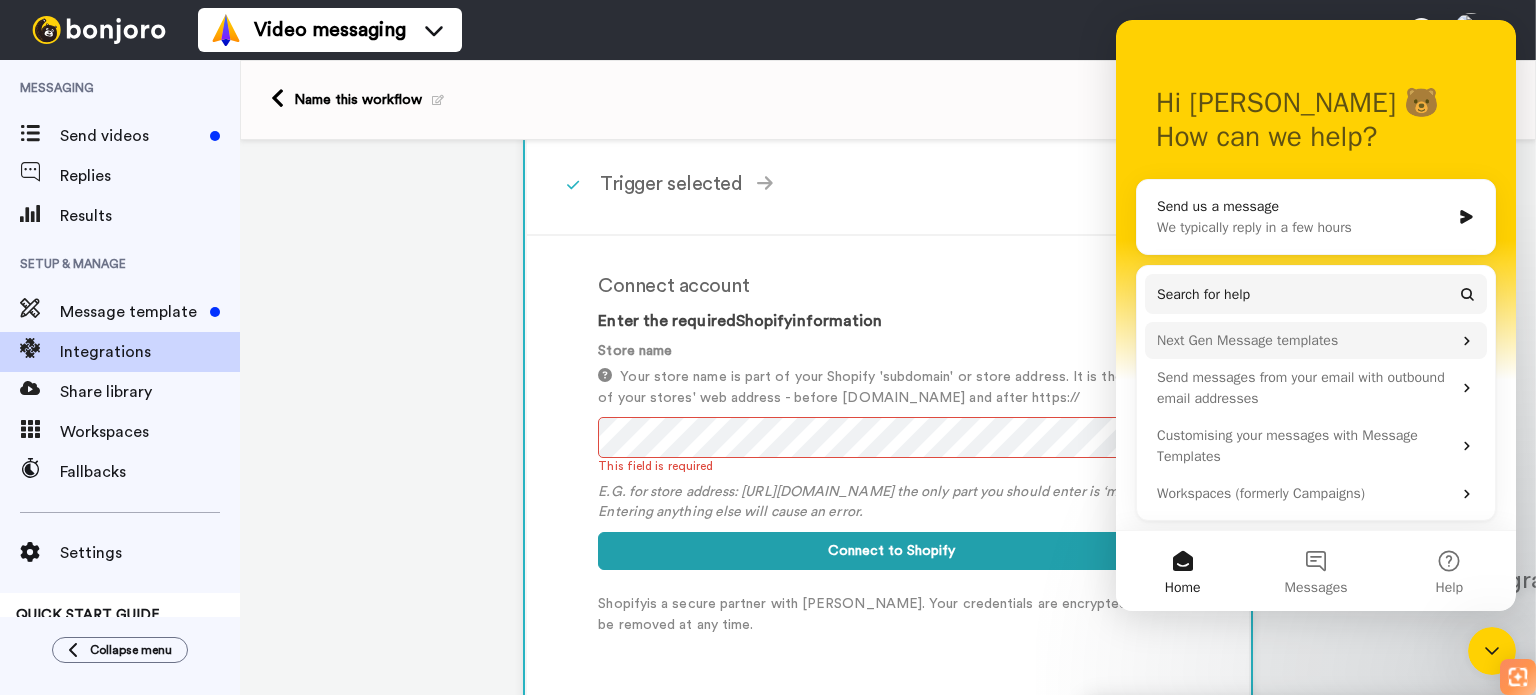 click on "Next Gen Message templates" at bounding box center (1304, 340) 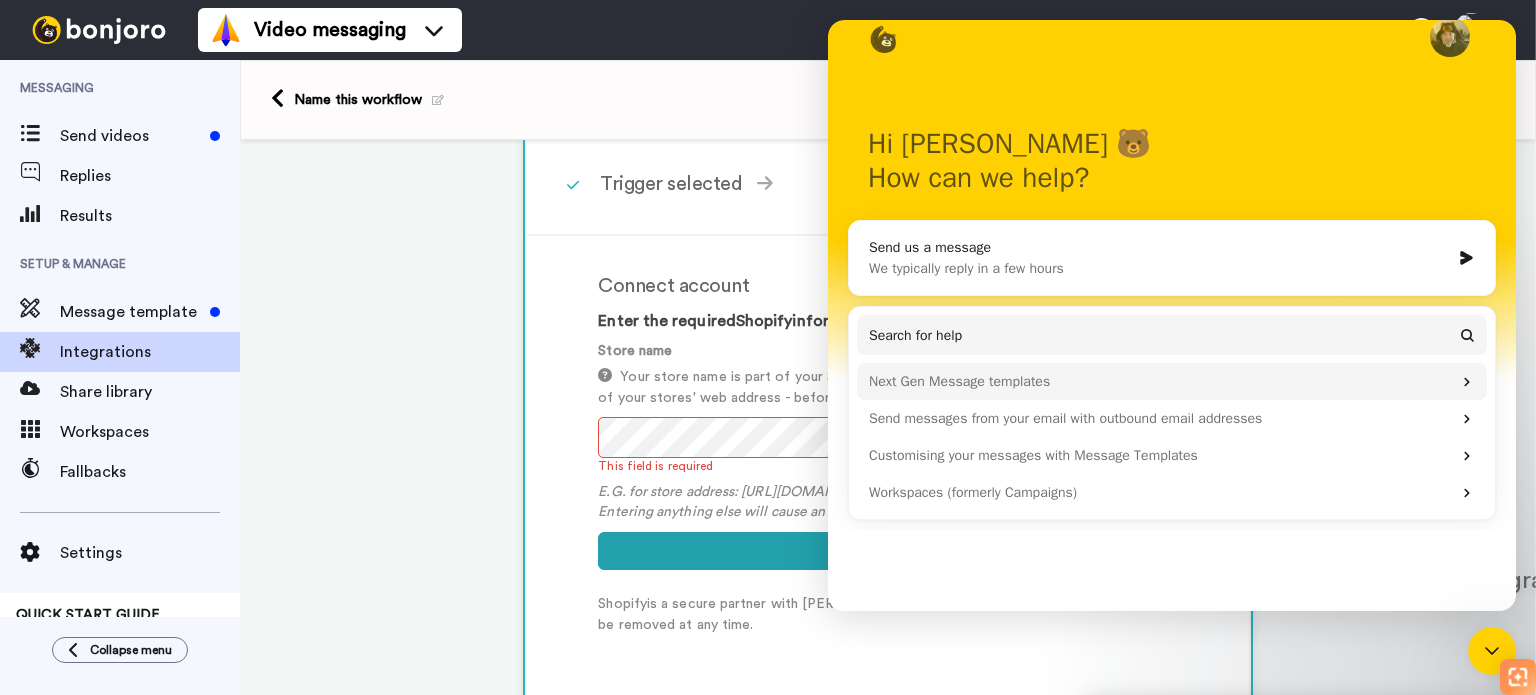 scroll, scrollTop: 0, scrollLeft: 0, axis: both 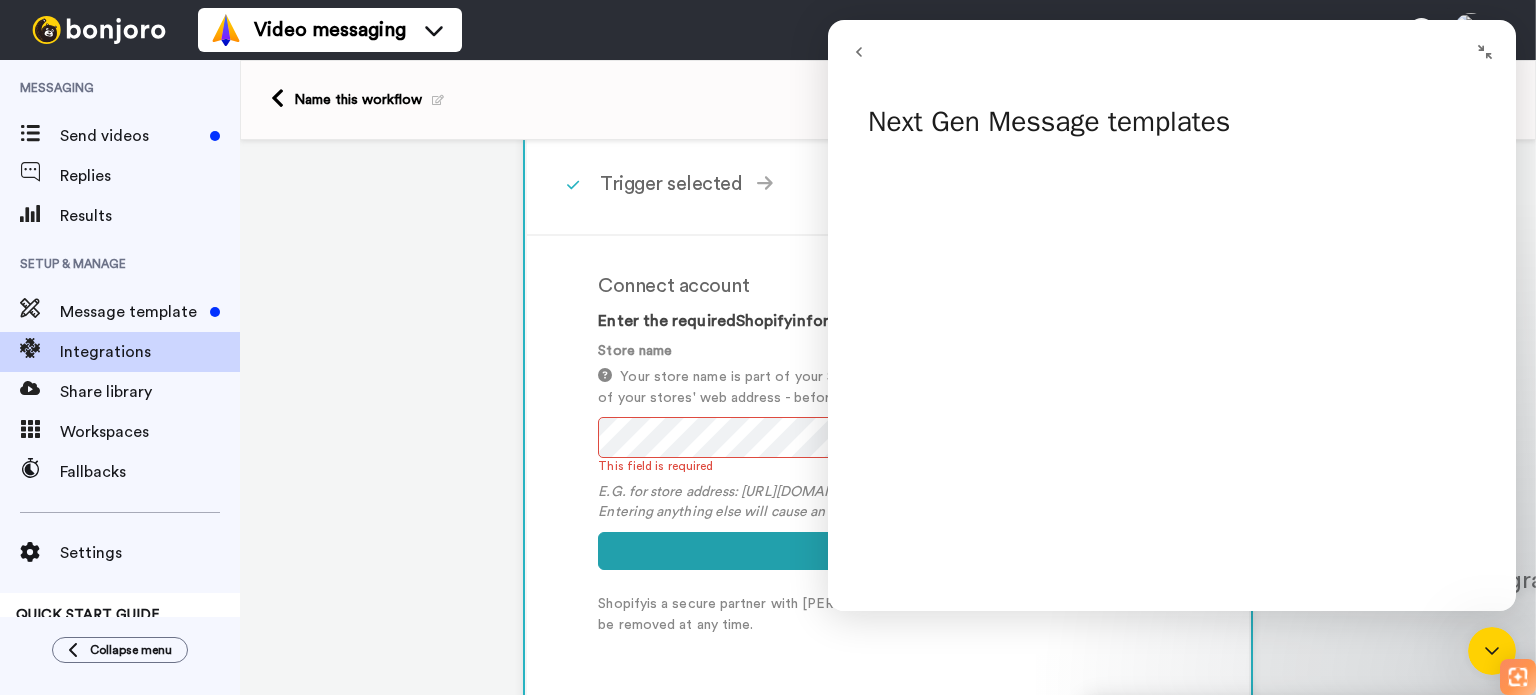 click 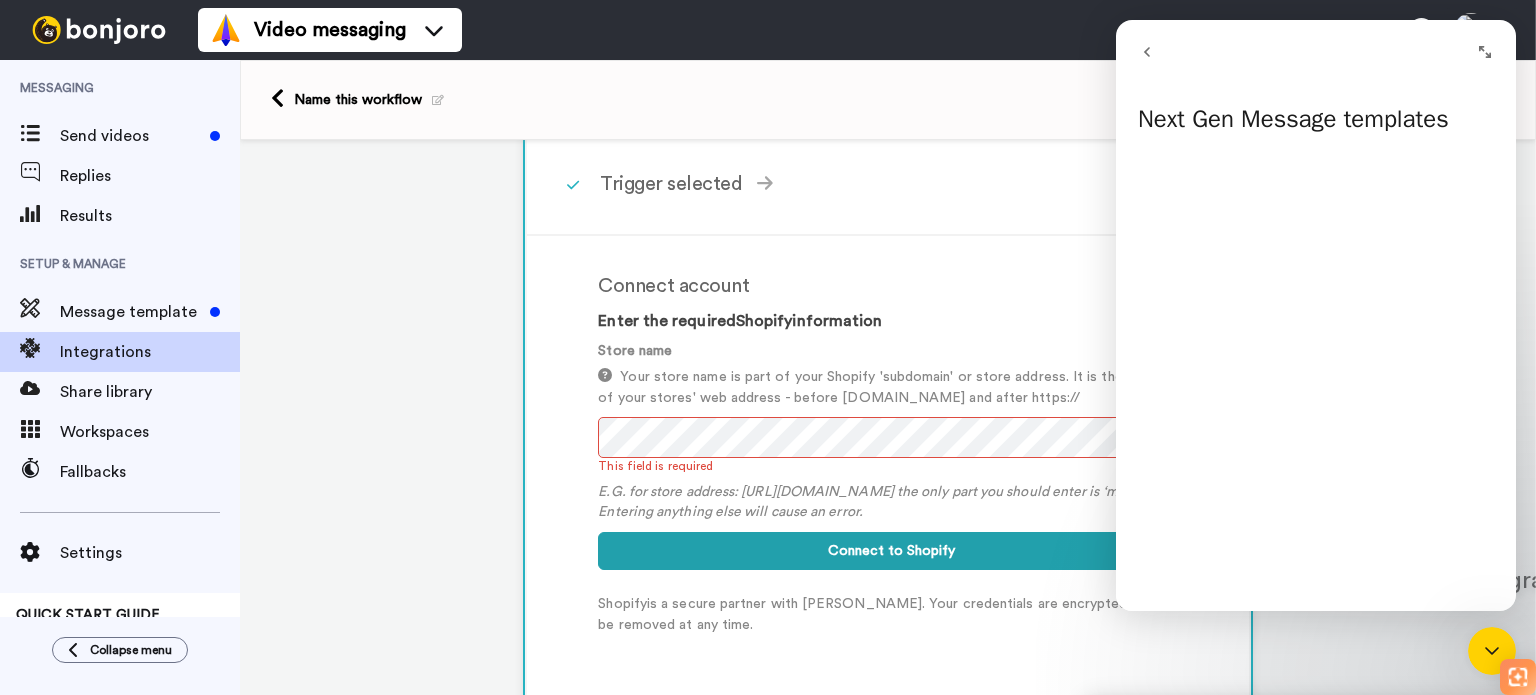 click on "1 Order Created   Shopify Service selected ActiveCampaign AWeber Bonjoro ConvertKit Drip GetResponse GoHighLevel HubSpot CRM Keap Intercom Mailchimp MailBlue MailerLite Classic MailerLite Ontraport Patreon Pipedrive Shopify Slack Thinkific Zapier Can't see your service? Connect with Zapier to add contacts to Bonjoro. Continue Trigger selected Order Created Triggers when customer places an order and pays Order Fulfilled Triggers when order is fulfilled New Signup Triggers when customer signs up on the store with or without an order Continue Connect account Enter the required  Shopify  information Store name Your store name is part of your Shopify 'subdomain' or store address. It is the first part of your stores' web address - before myshopify.com and after https:// This field is required E.G. for store address:
https://myshop.myshopify.com the only part you should enter is ‘myshop’. Entering anything else will cause an error. Connect to Shopify Shopify 2 Do this Bonjoro Actions 3 1 2 3" at bounding box center (888, 488) 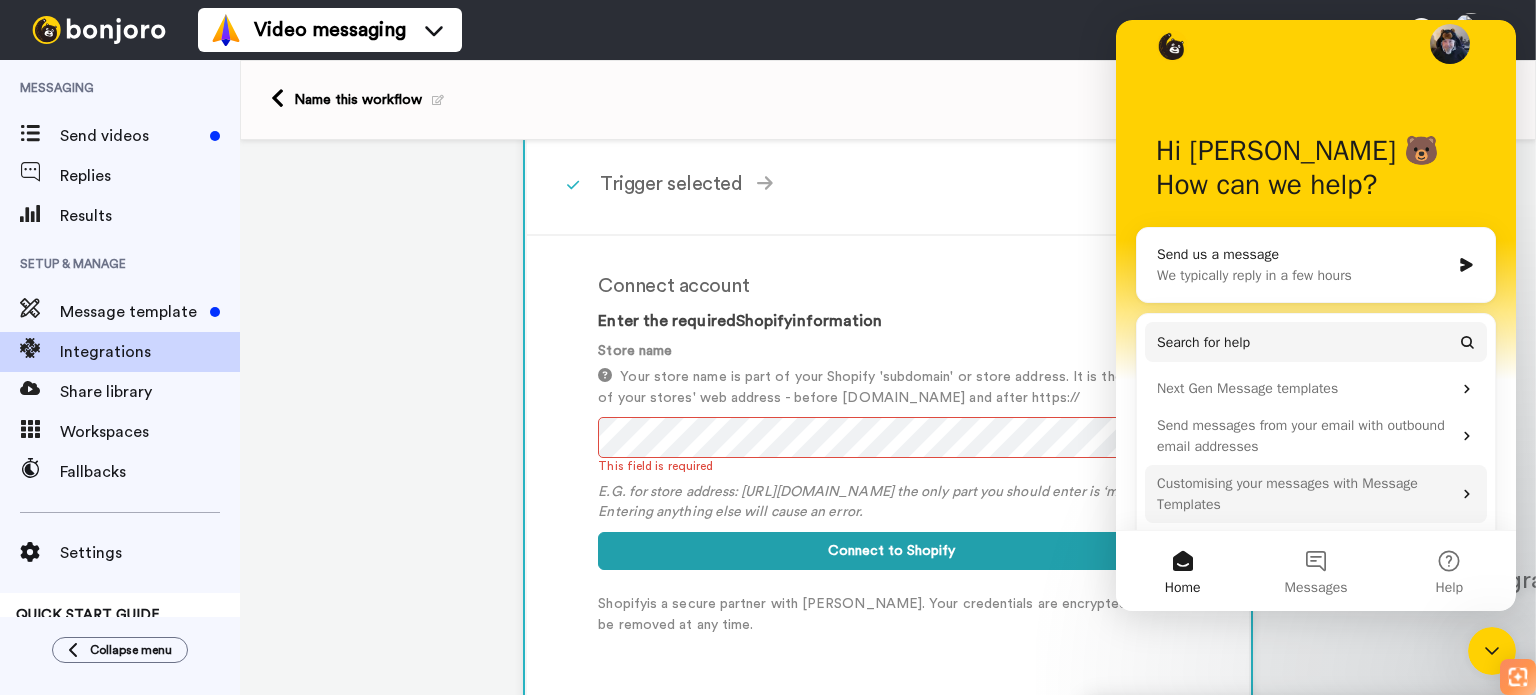 scroll, scrollTop: 76, scrollLeft: 0, axis: vertical 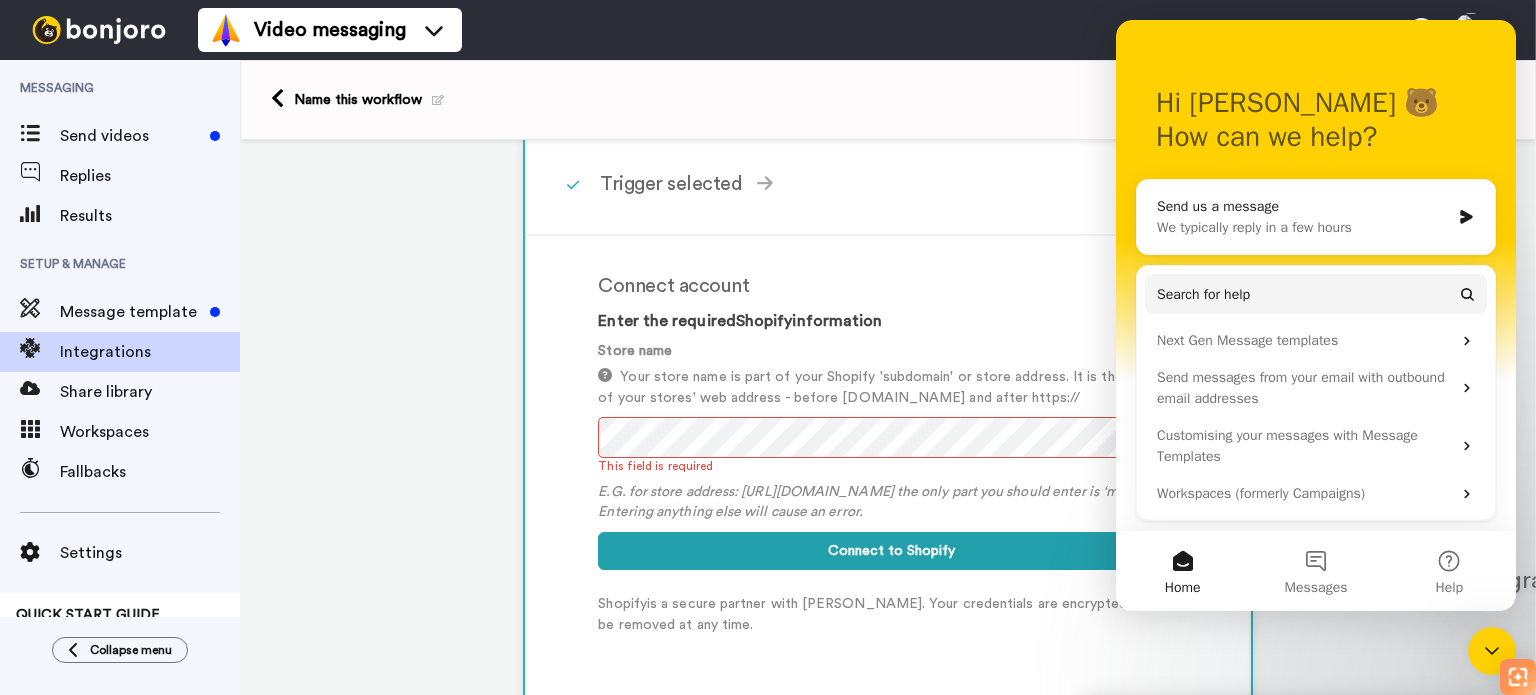 click on "1 Order Created   Shopify Service selected ActiveCampaign AWeber Bonjoro ConvertKit Drip GetResponse GoHighLevel HubSpot CRM Keap Intercom Mailchimp MailBlue MailerLite Classic MailerLite Ontraport Patreon Pipedrive Shopify Slack Thinkific Zapier Can't see your service? Connect with Zapier to add contacts to Bonjoro. Continue Trigger selected Order Created Triggers when customer places an order and pays Order Fulfilled Triggers when order is fulfilled New Signup Triggers when customer signs up on the store with or without an order Continue Connect account Enter the required  Shopify  information Store name Your store name is part of your Shopify 'subdomain' or store address. It is the first part of your stores' web address - before myshopify.com and after https:// This field is required E.G. for store address:
https://myshop.myshopify.com the only part you should enter is ‘myshop’. Entering anything else will cause an error. Connect to Shopify Shopify 2 Do this Bonjoro Actions 3 1 2 3" at bounding box center [888, 488] 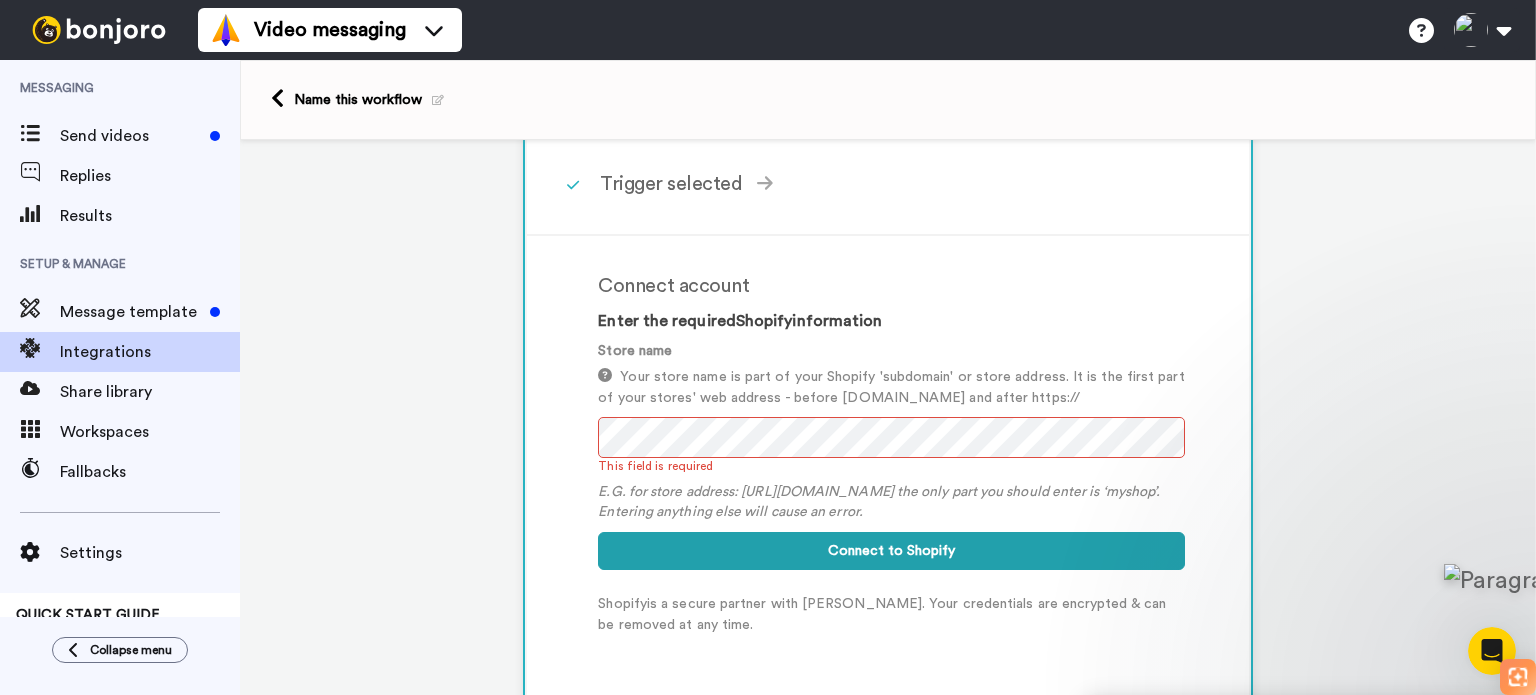 scroll, scrollTop: 0, scrollLeft: 0, axis: both 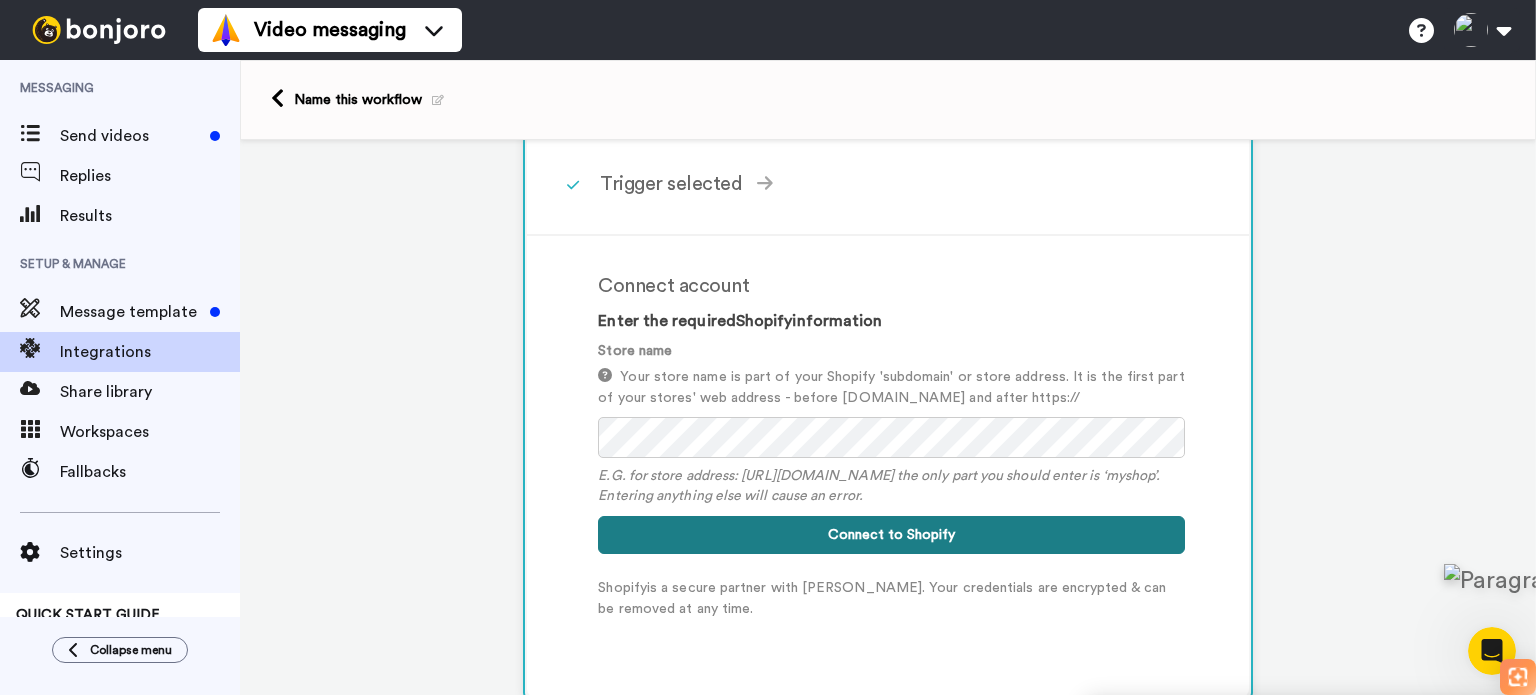 click on "Connect to Shopify" at bounding box center [891, 535] 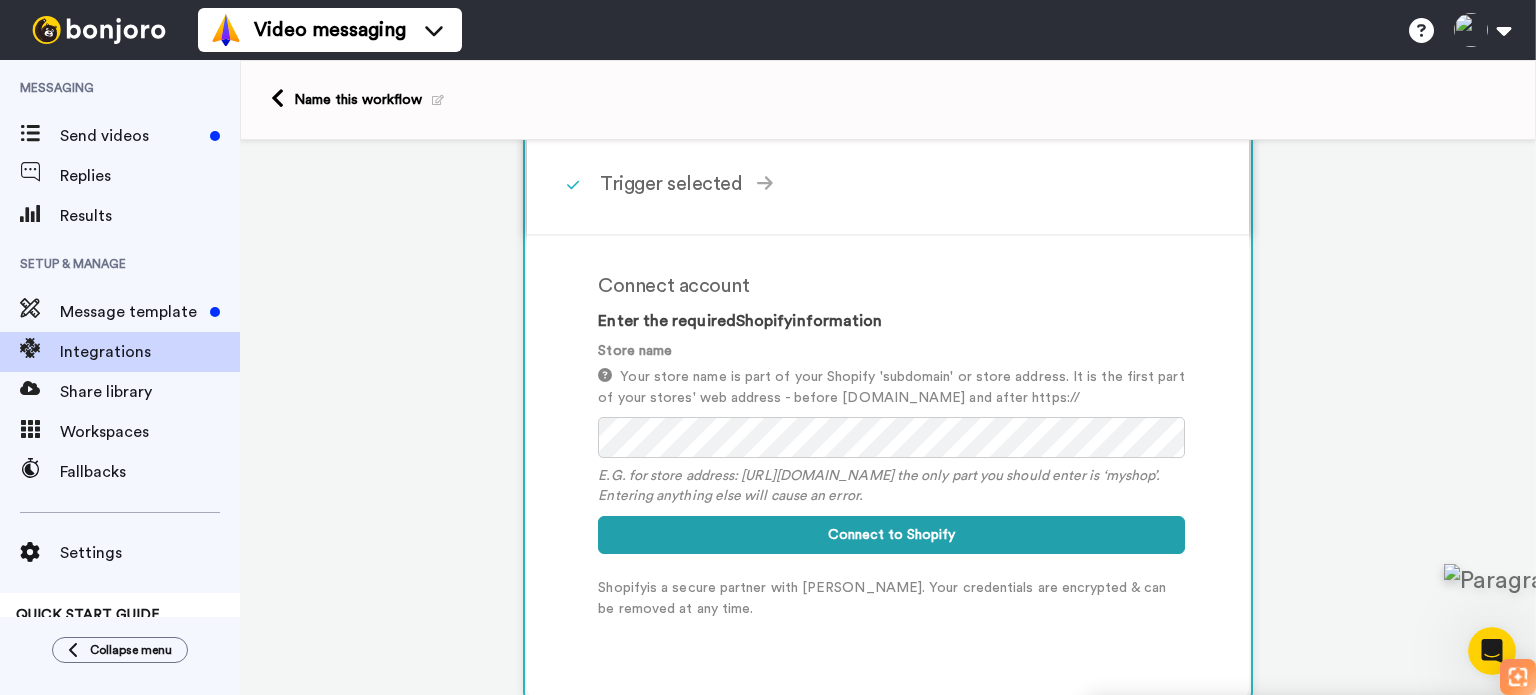 click 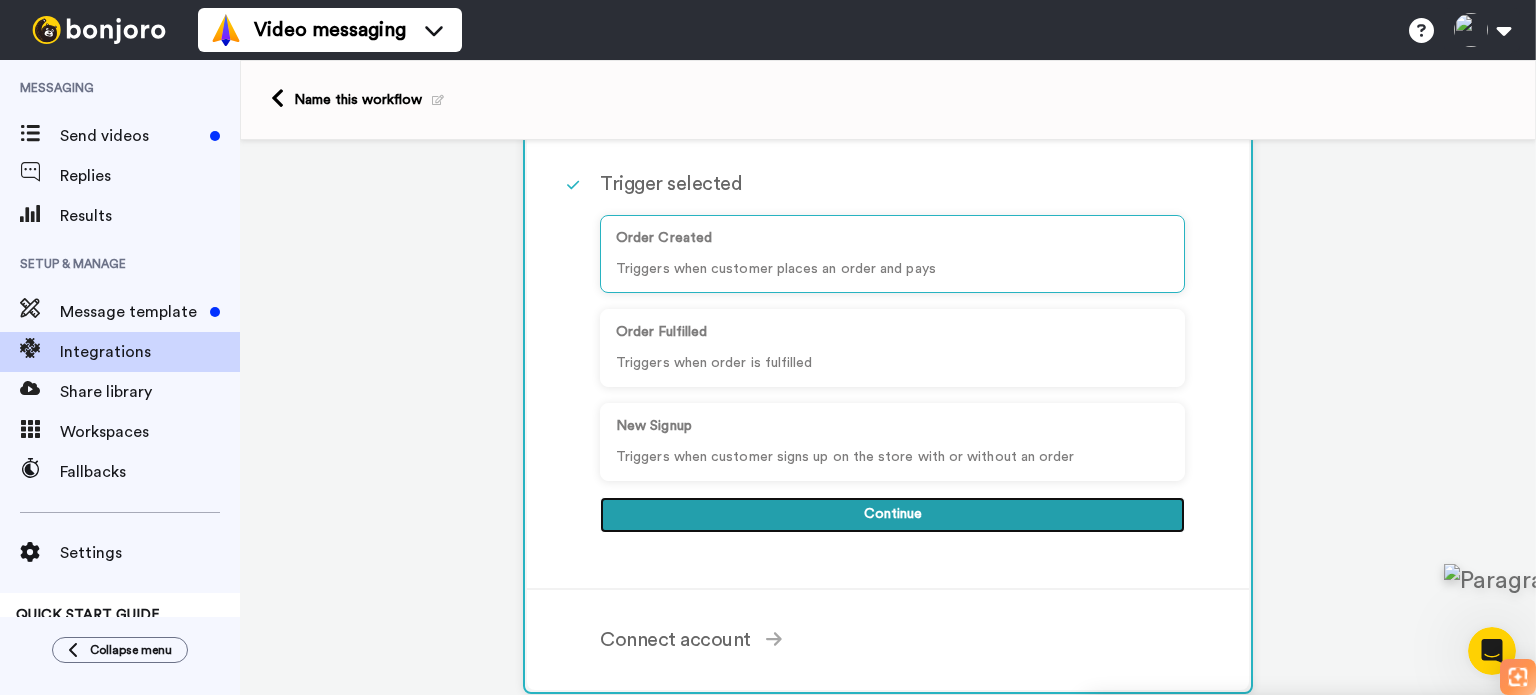 click on "Continue" at bounding box center (892, 515) 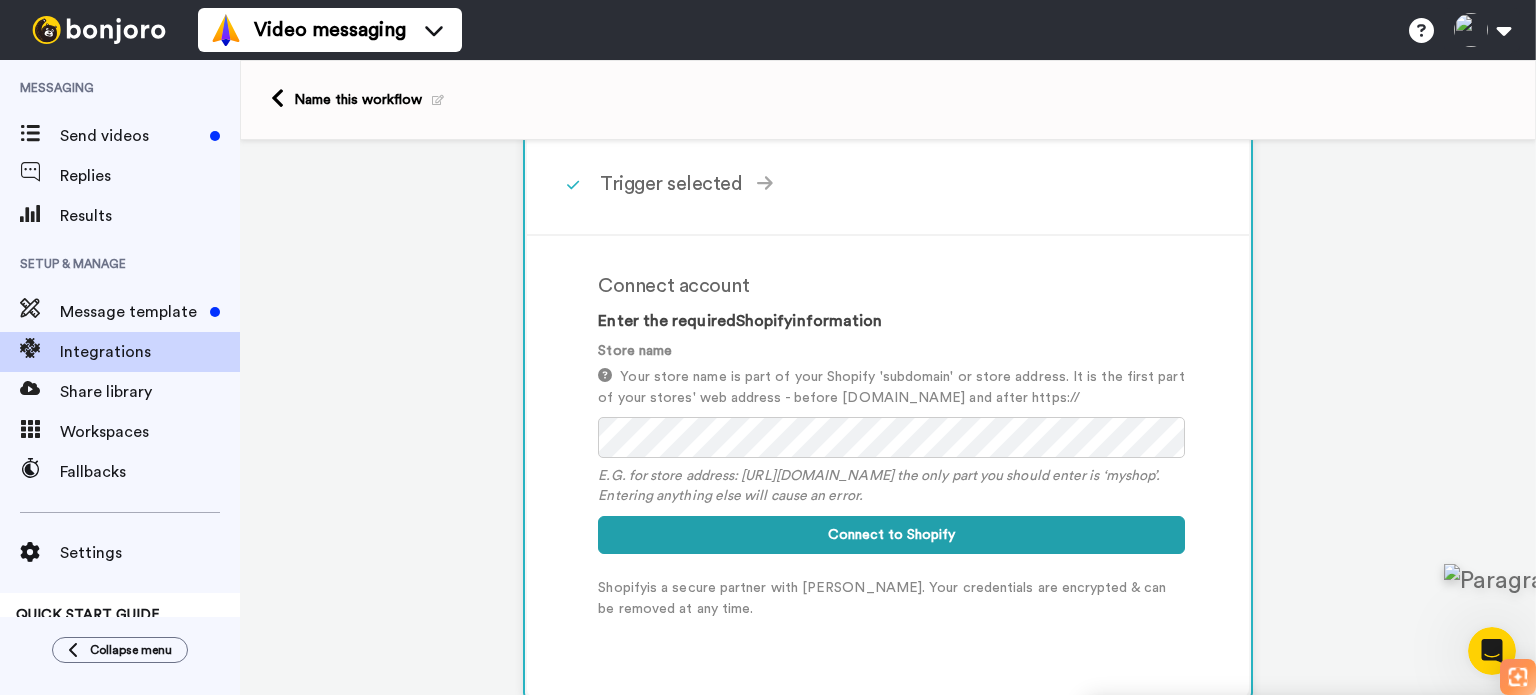 click 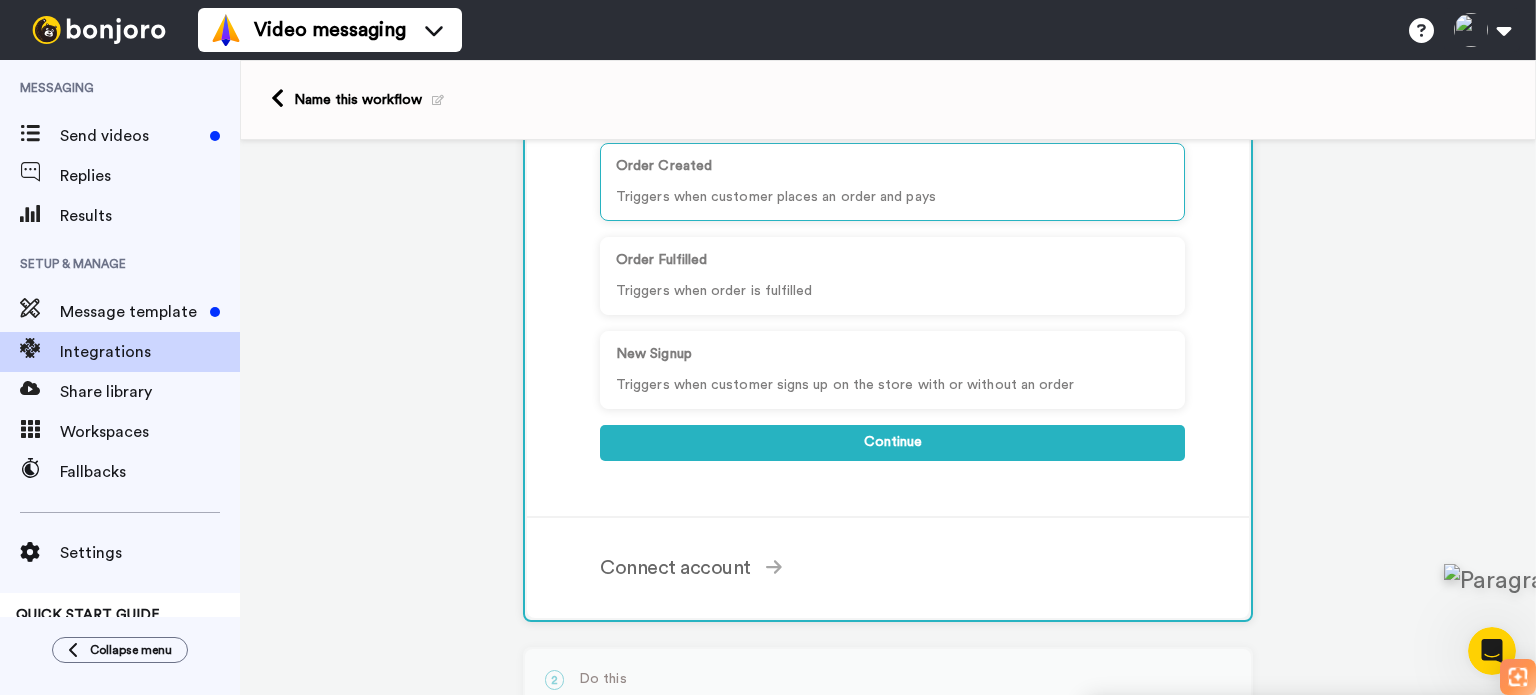 scroll, scrollTop: 500, scrollLeft: 0, axis: vertical 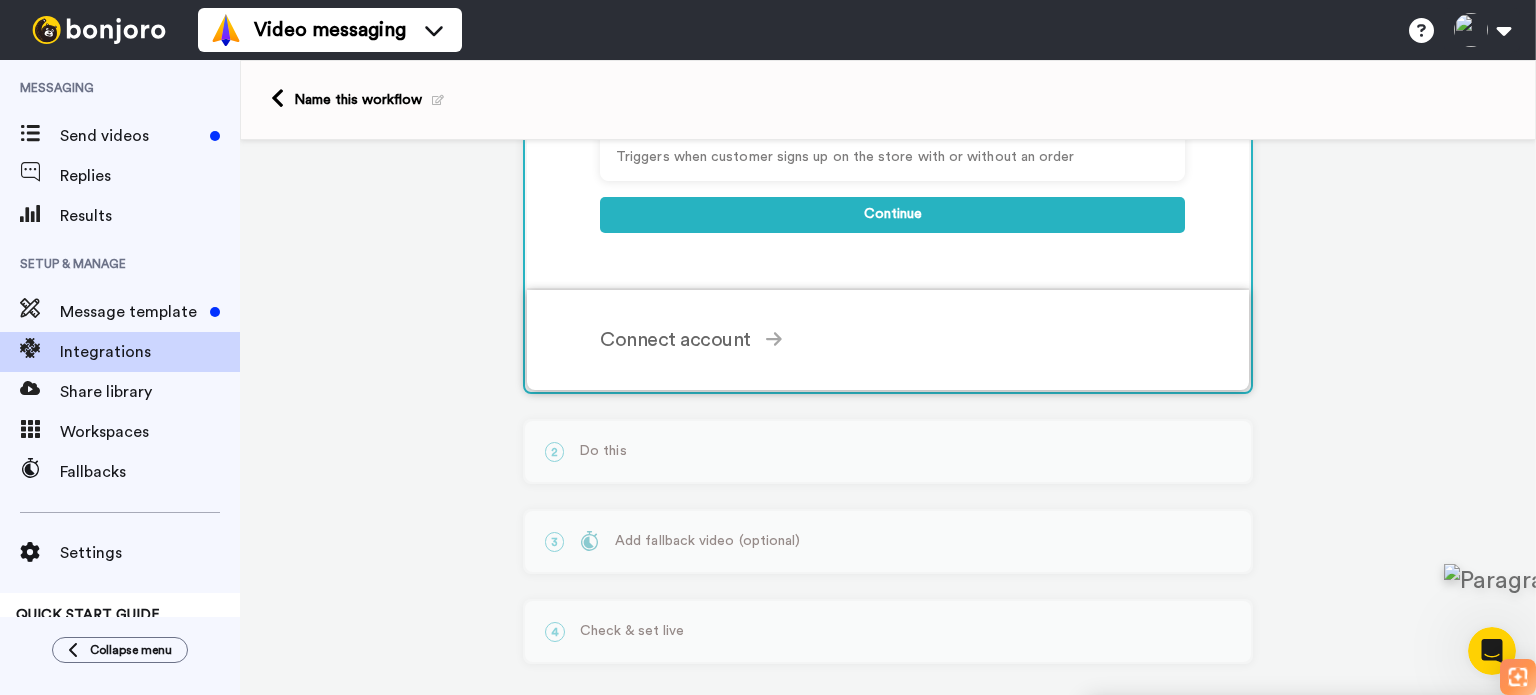 click on "Connect account" at bounding box center (892, 340) 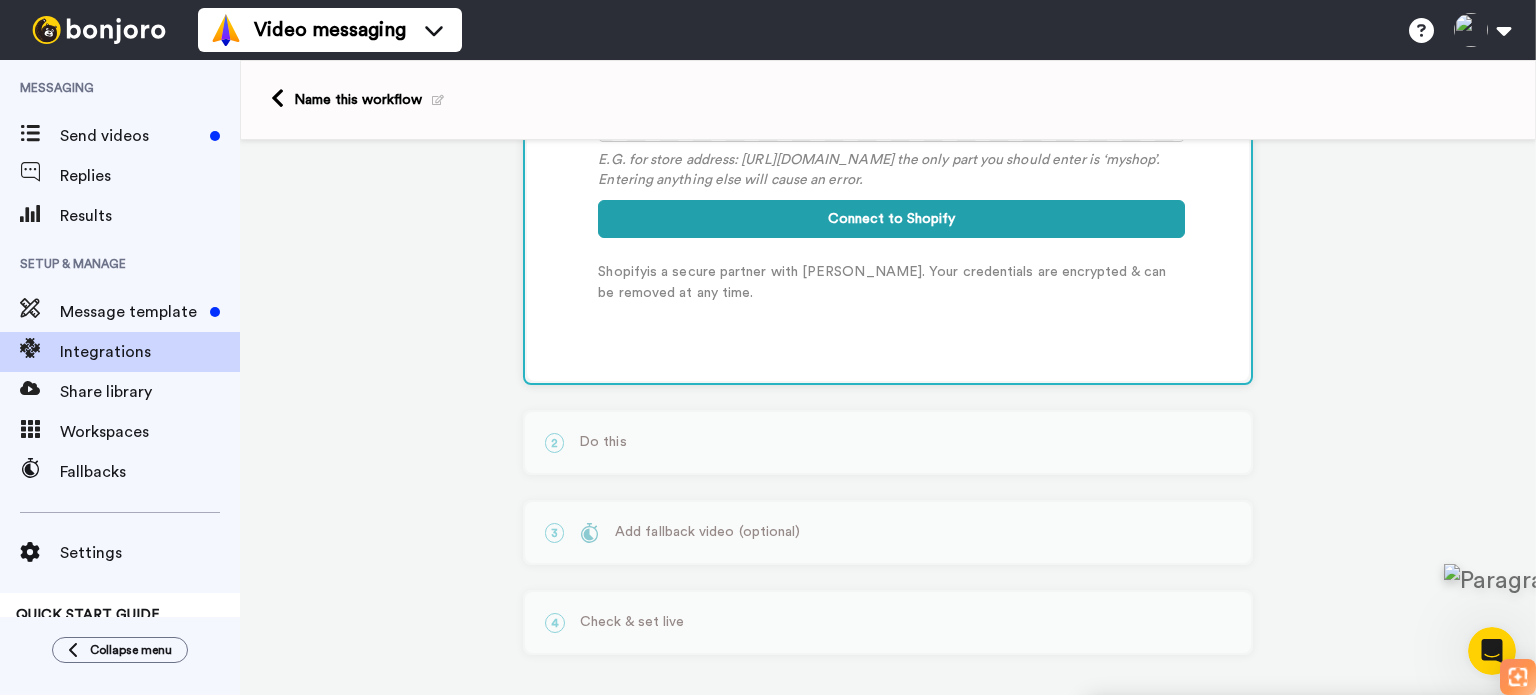 scroll, scrollTop: 520, scrollLeft: 0, axis: vertical 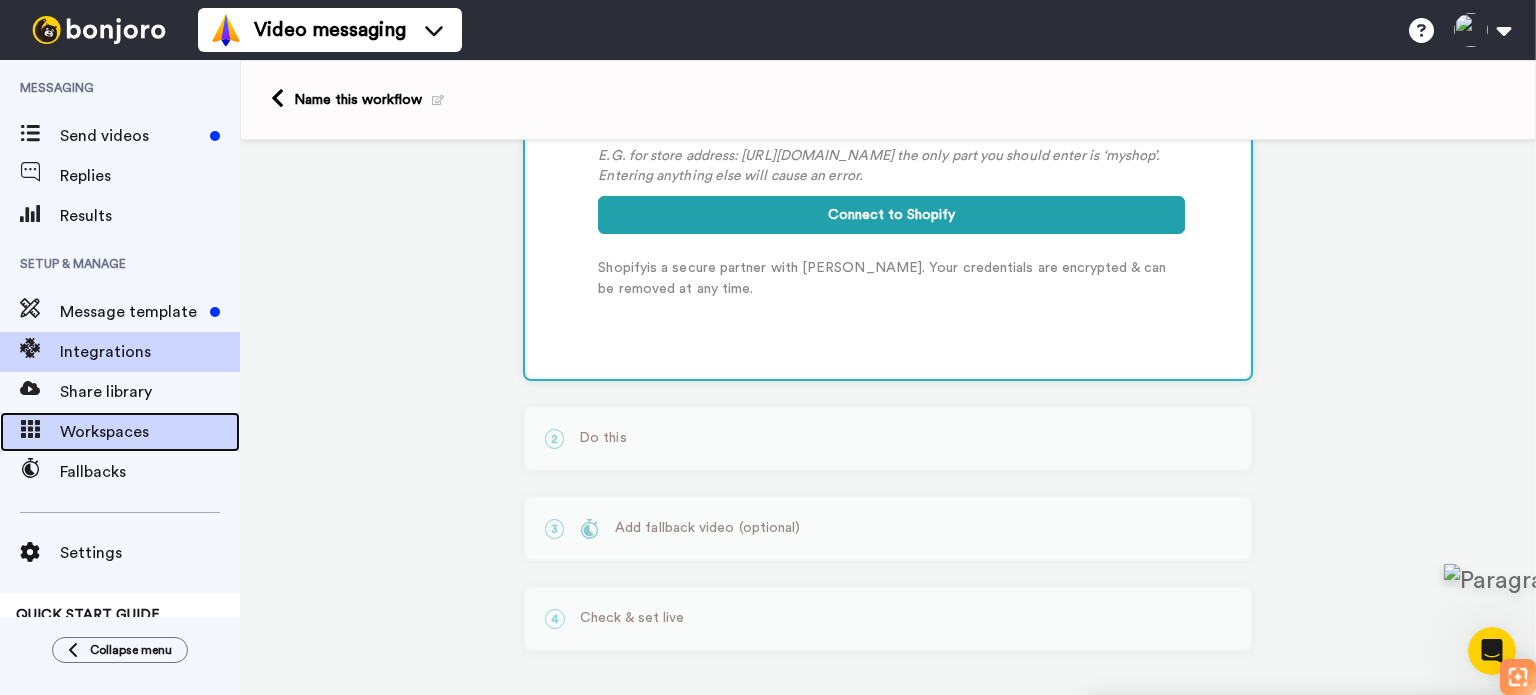 click on "Workspaces" at bounding box center [150, 432] 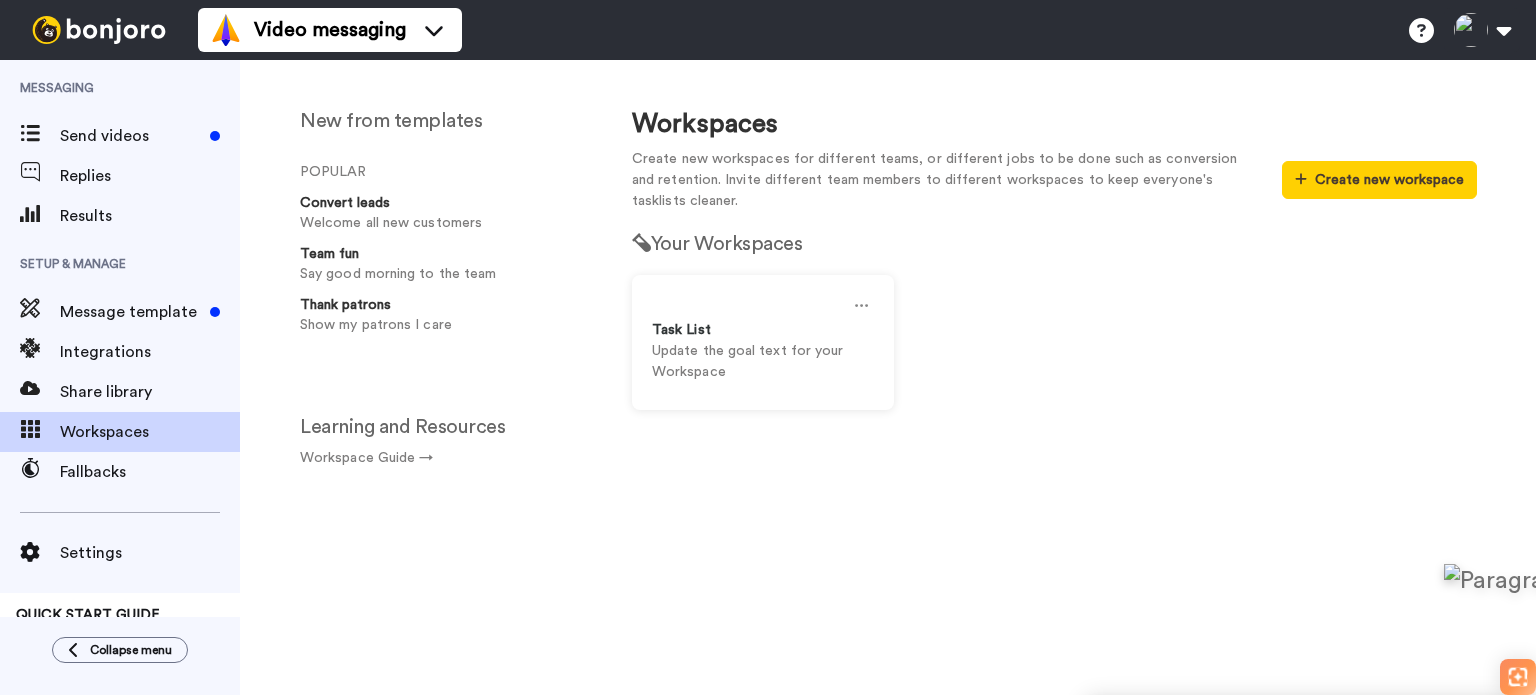 scroll, scrollTop: 0, scrollLeft: 0, axis: both 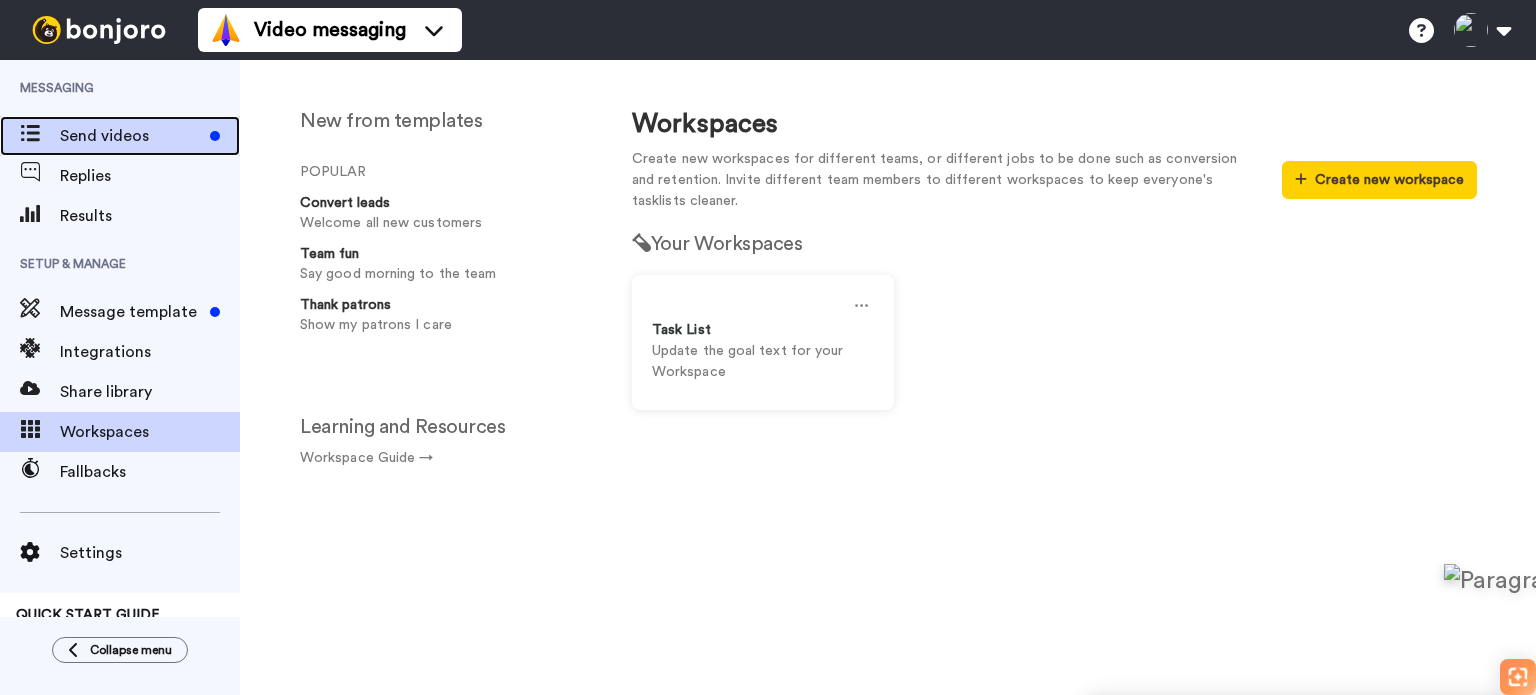 click on "Send videos" at bounding box center (131, 136) 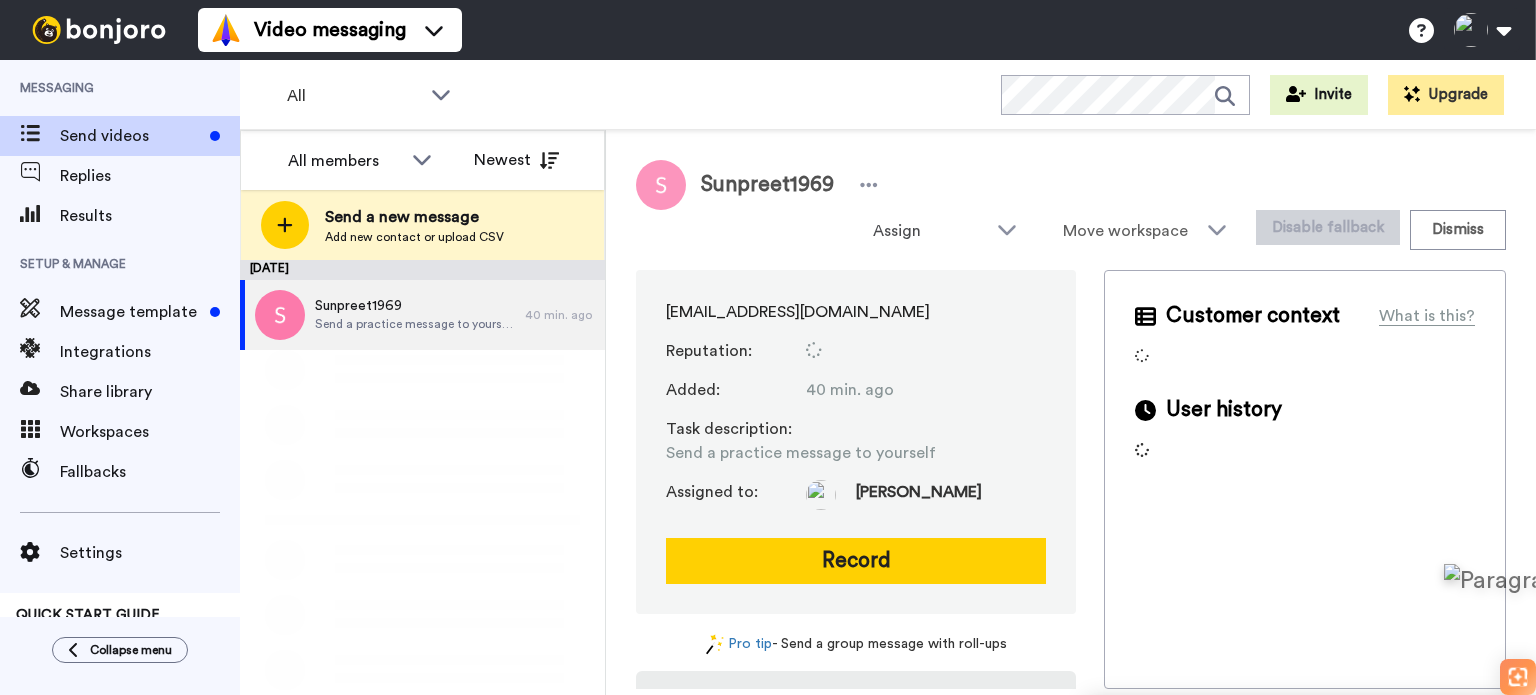 scroll, scrollTop: 0, scrollLeft: 0, axis: both 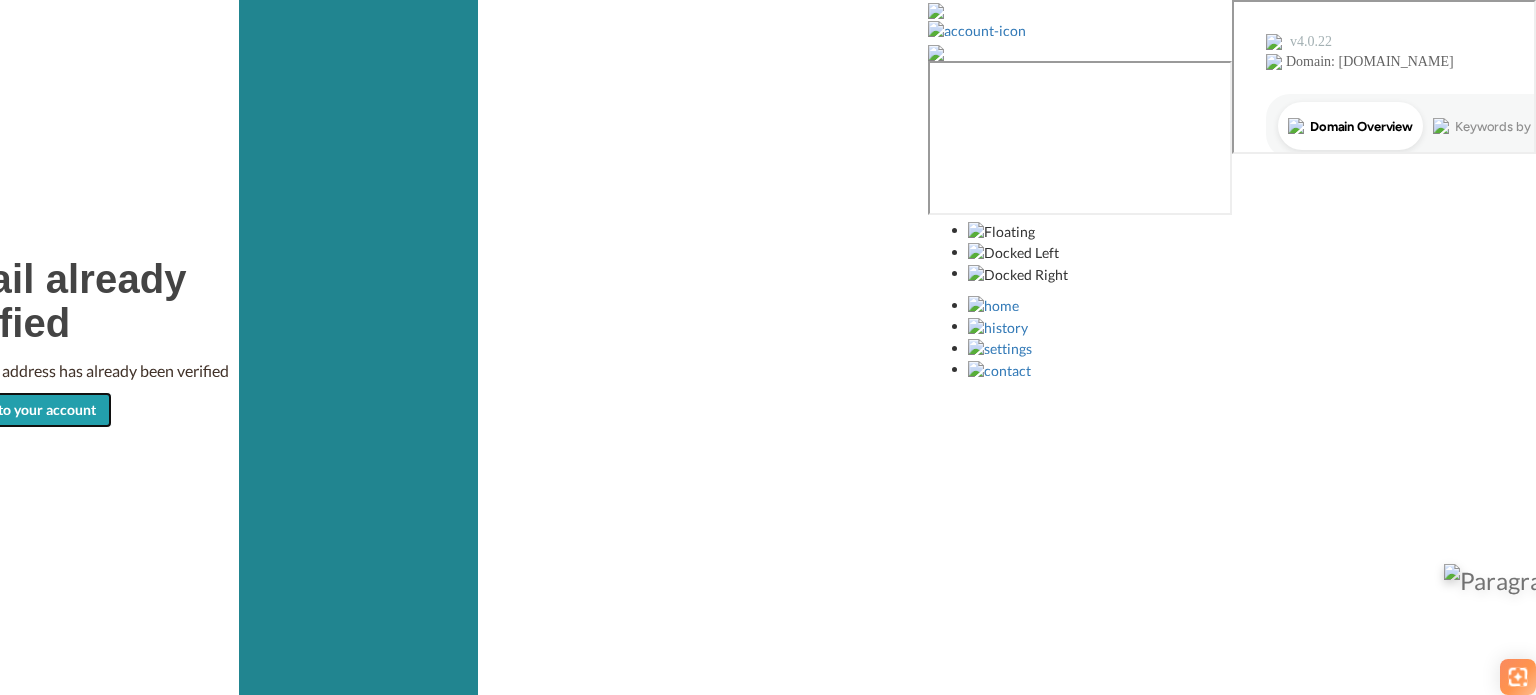 click on "Proceed to your account" at bounding box center (19, 410) 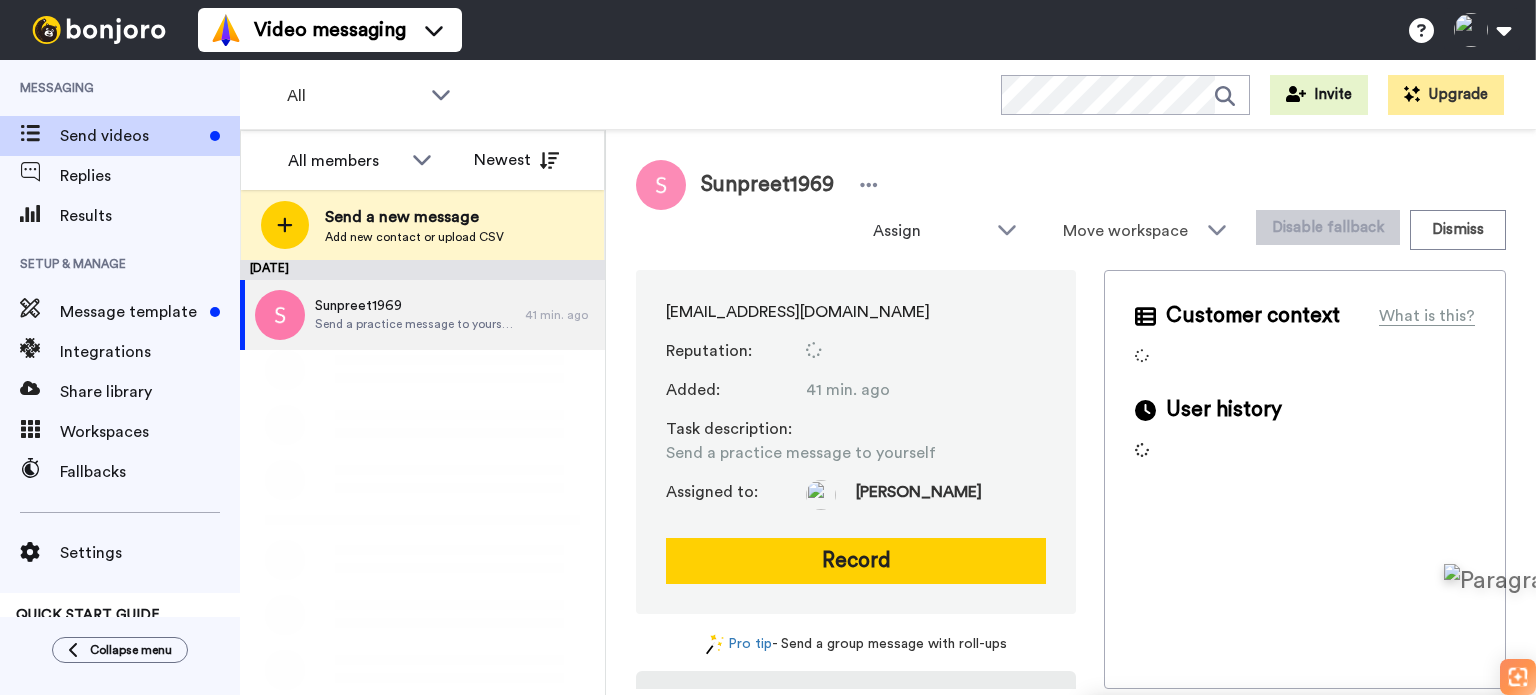 scroll, scrollTop: 0, scrollLeft: 0, axis: both 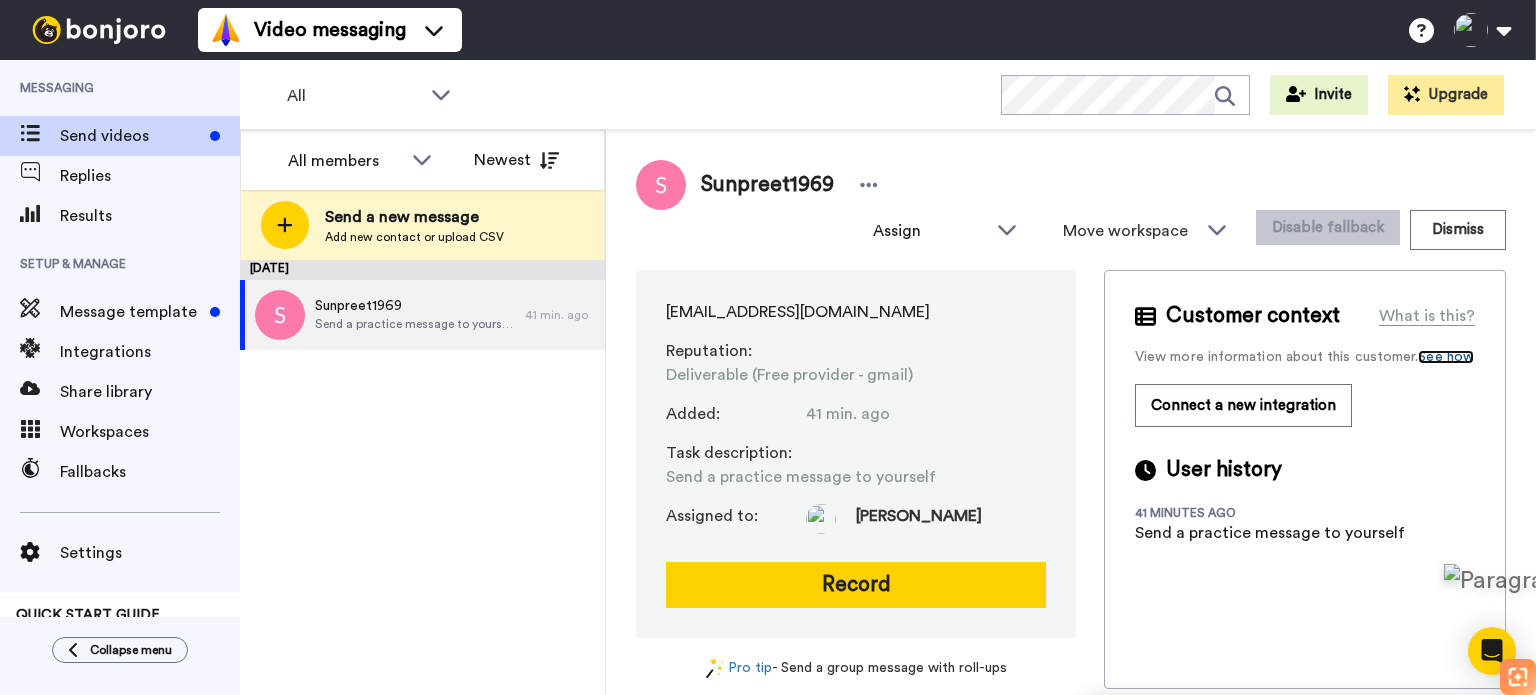 click on "See how" at bounding box center (1446, 357) 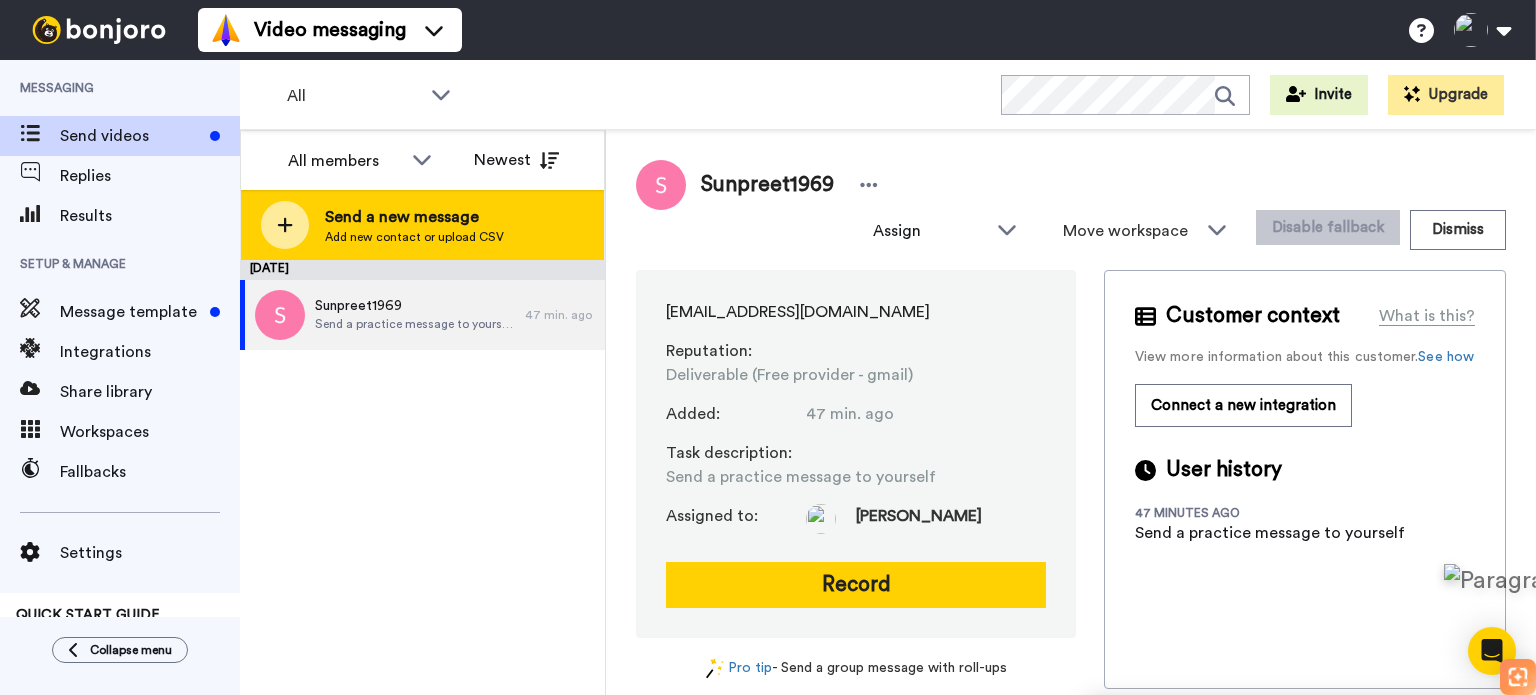 click on "Send a new message" at bounding box center (414, 217) 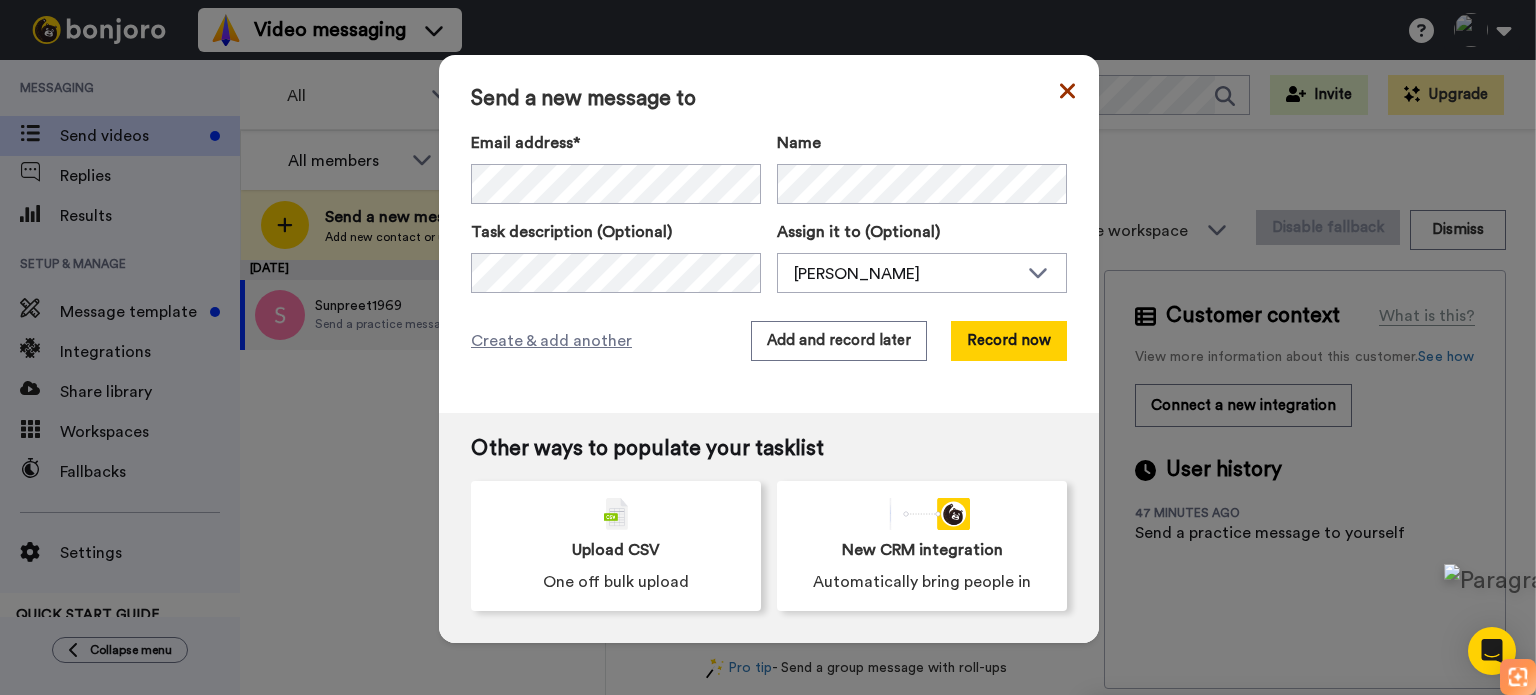 click 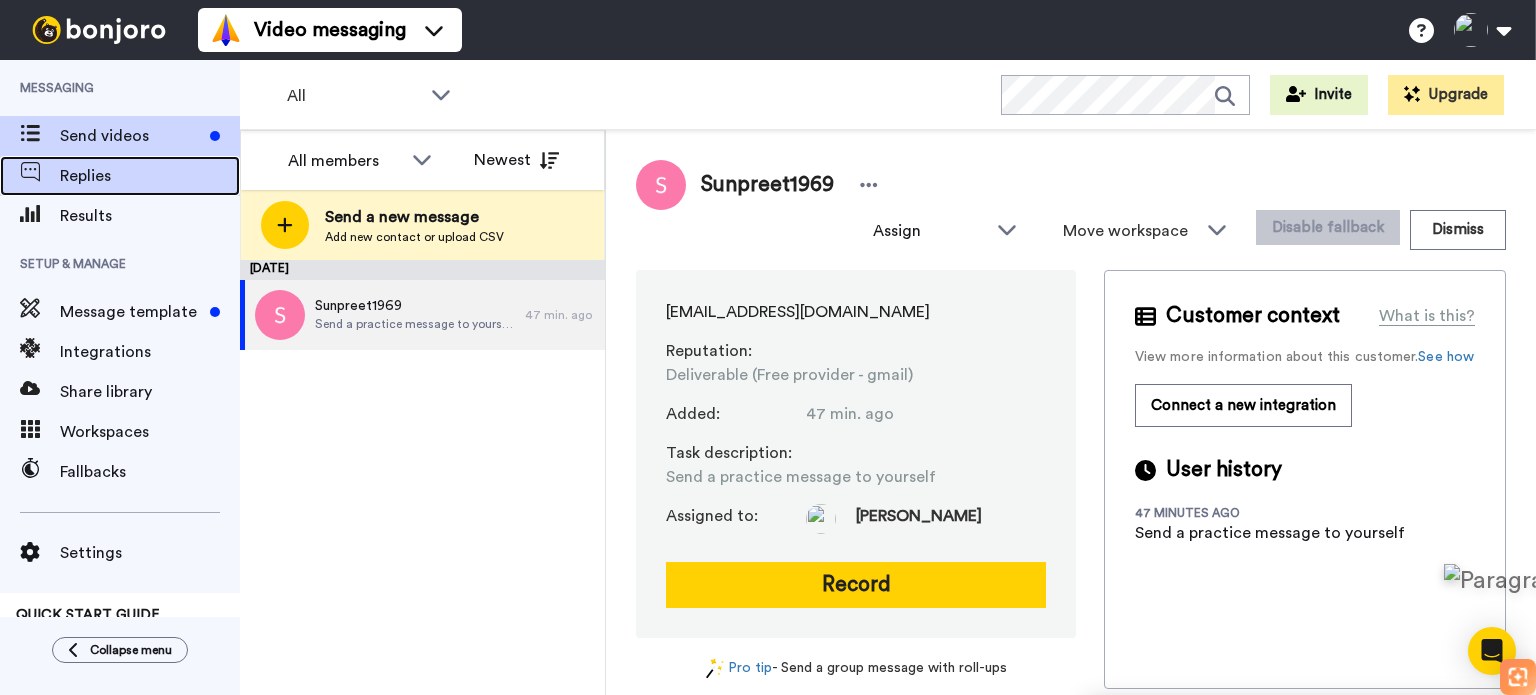 click on "Replies" at bounding box center [150, 176] 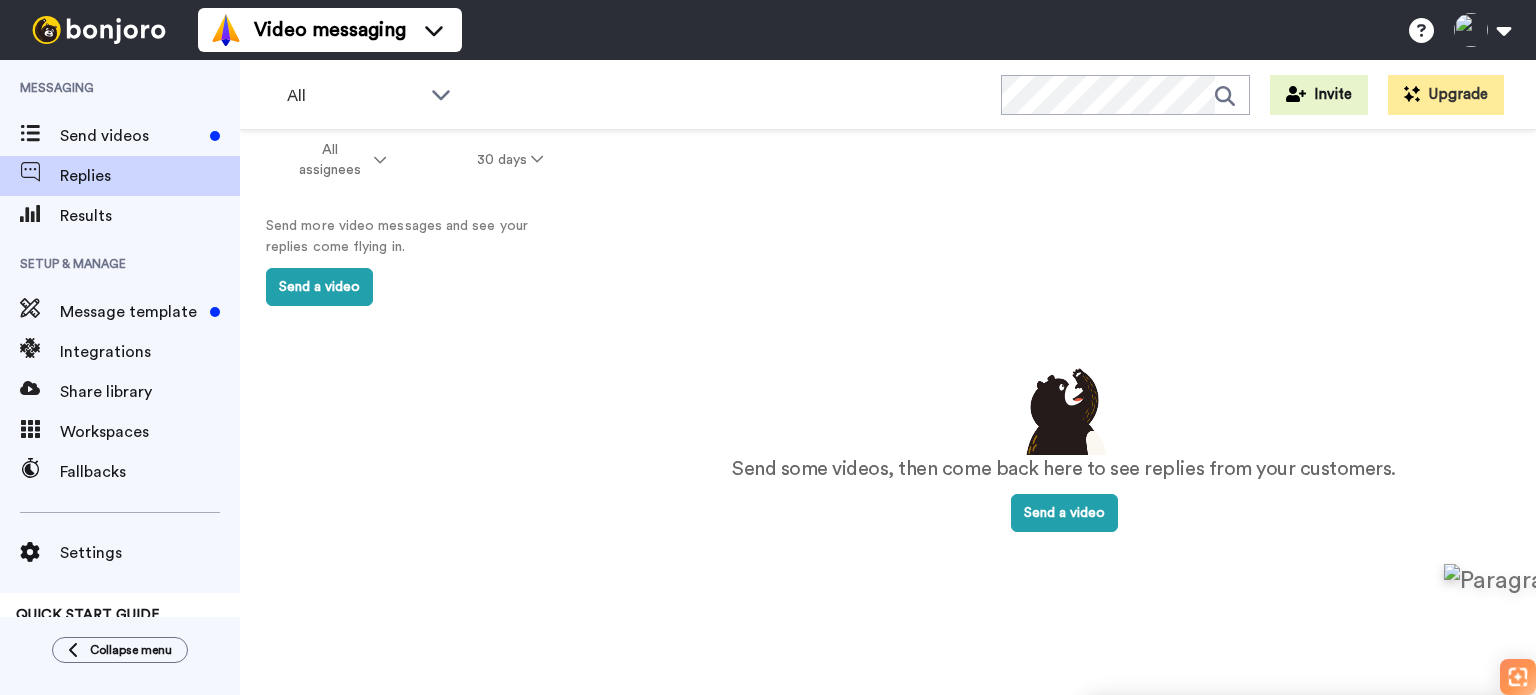 scroll, scrollTop: 0, scrollLeft: 0, axis: both 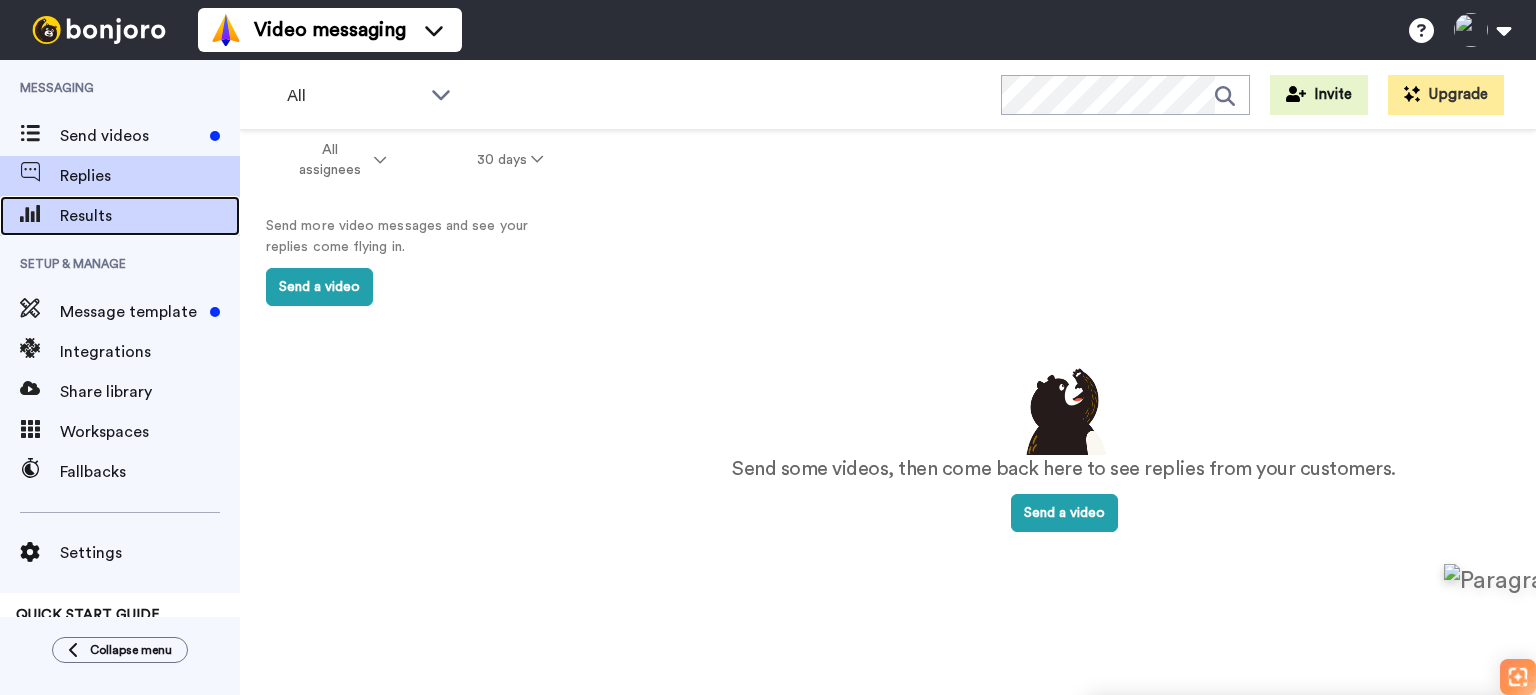 click on "Results" at bounding box center [150, 216] 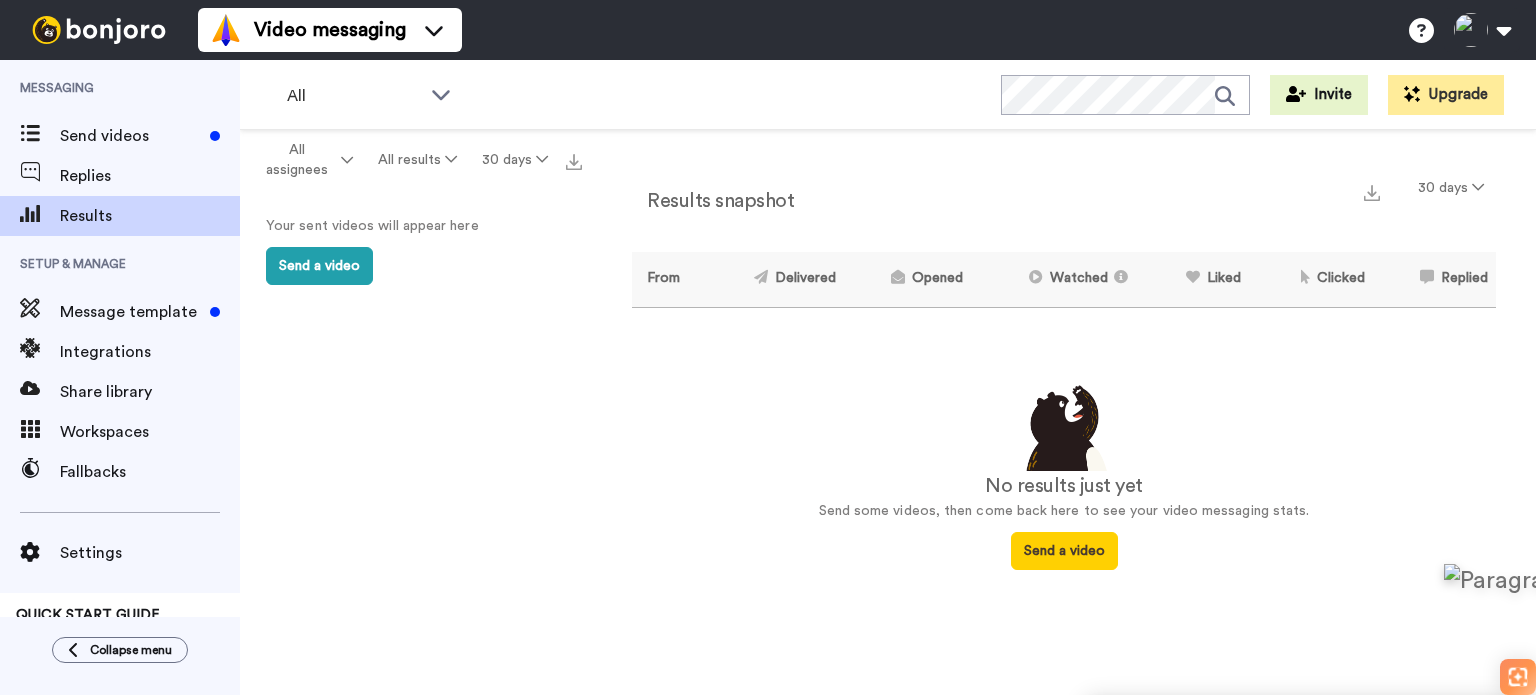 scroll, scrollTop: 0, scrollLeft: 0, axis: both 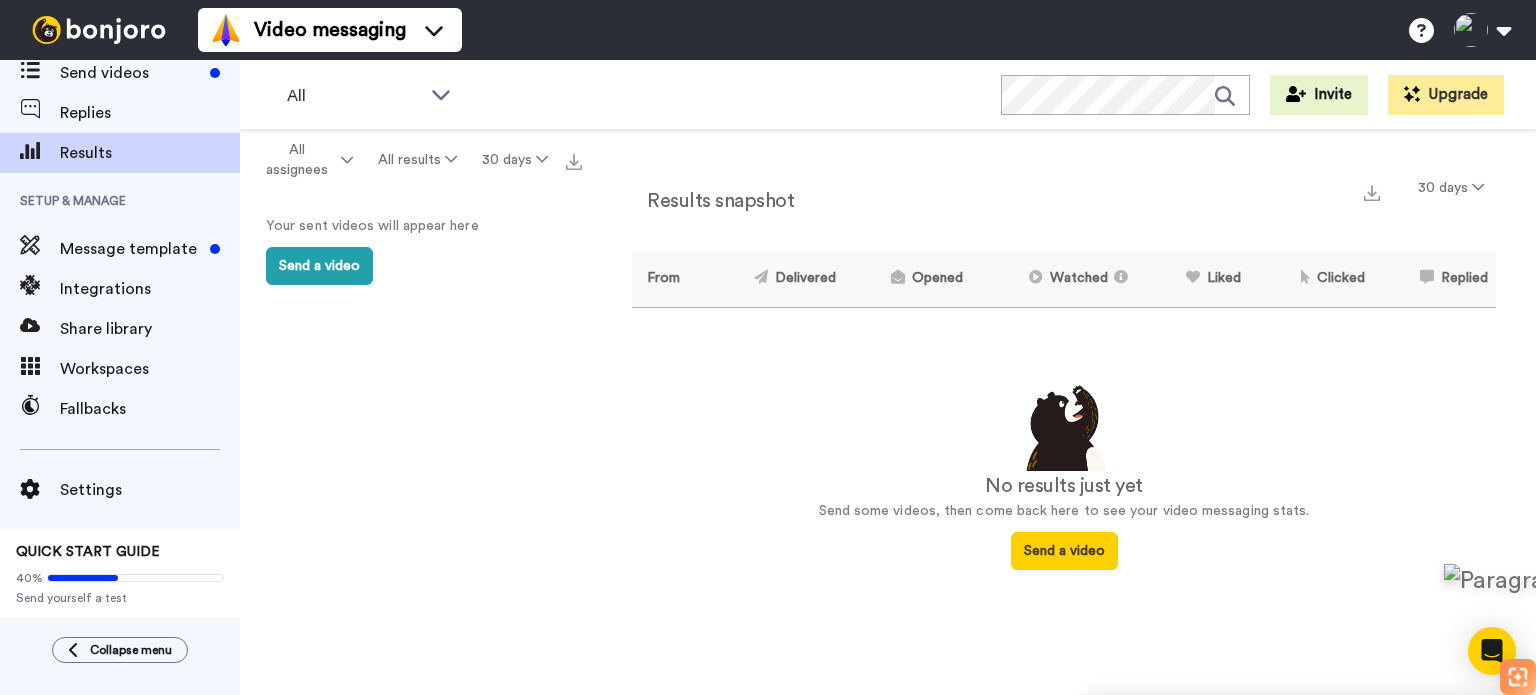 click 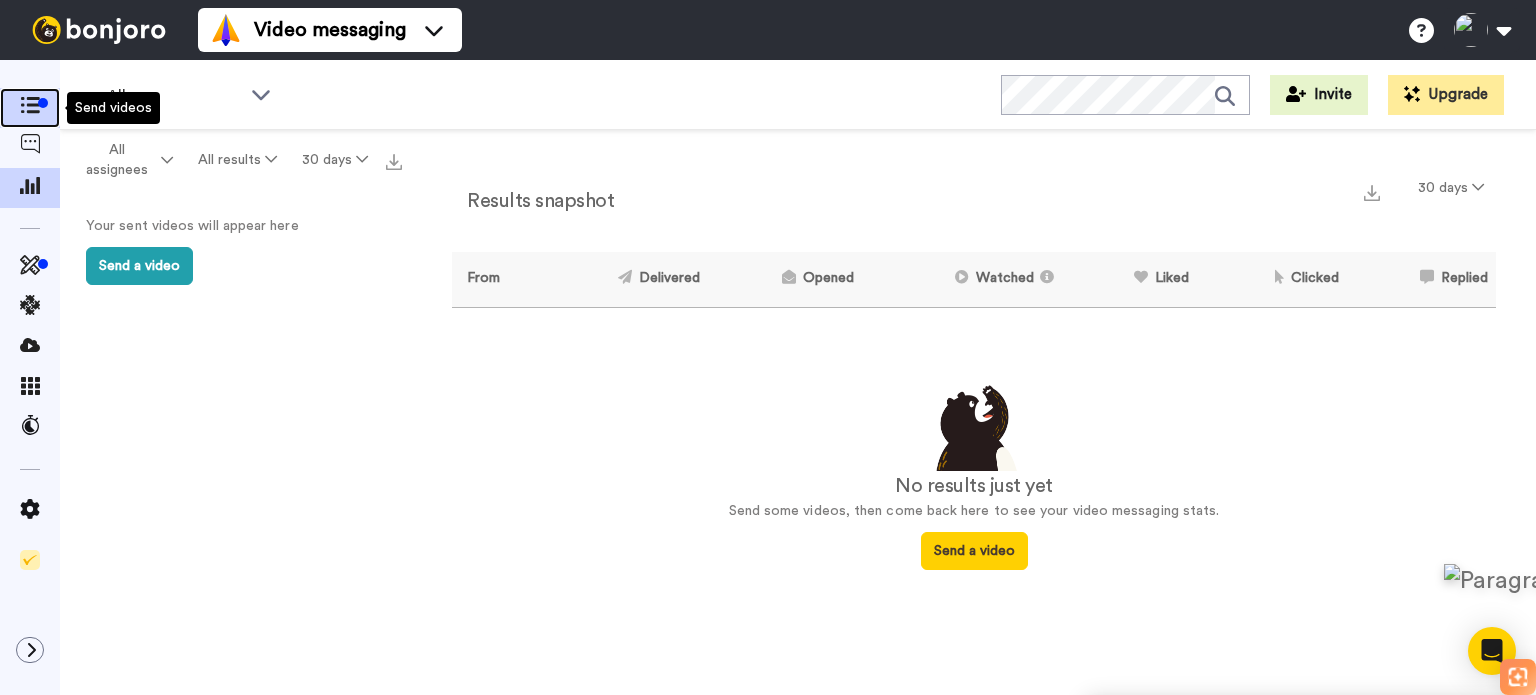 click at bounding box center [30, 105] 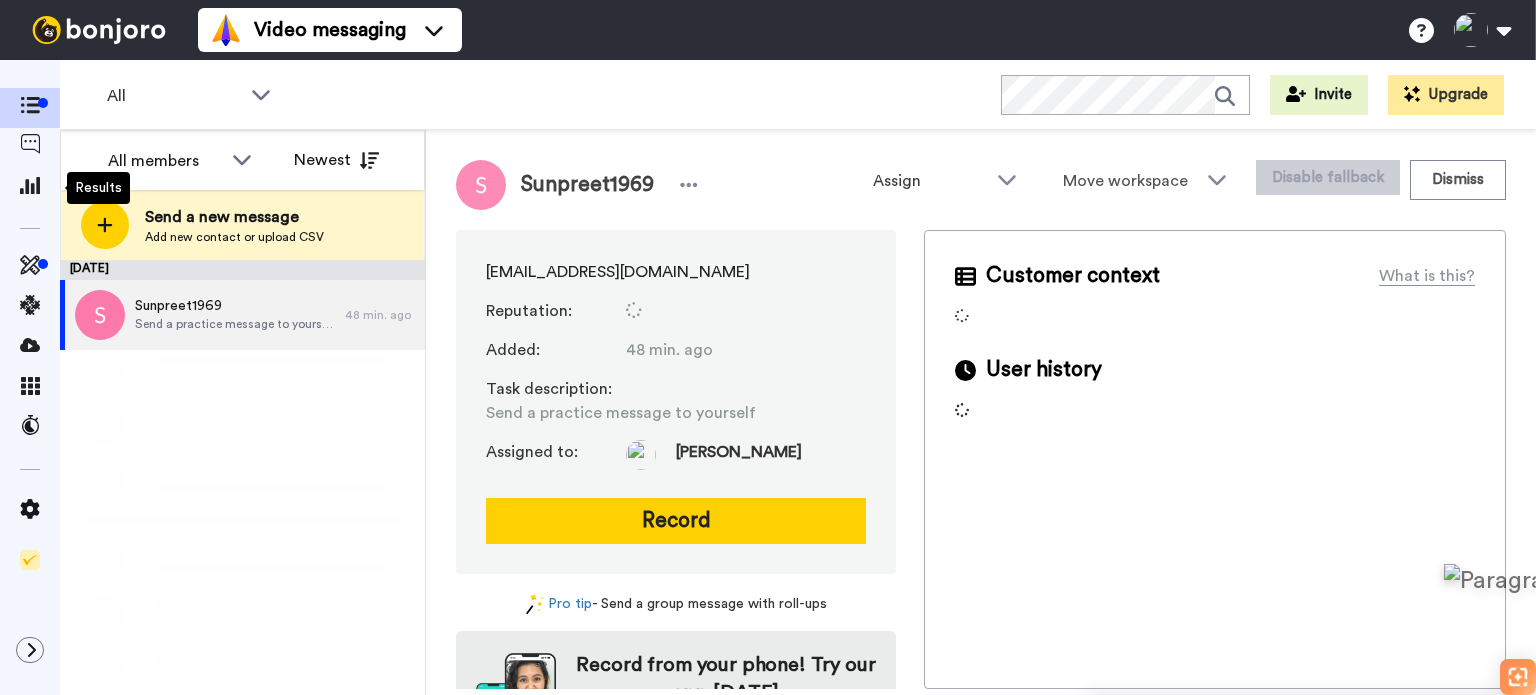 scroll, scrollTop: 0, scrollLeft: 0, axis: both 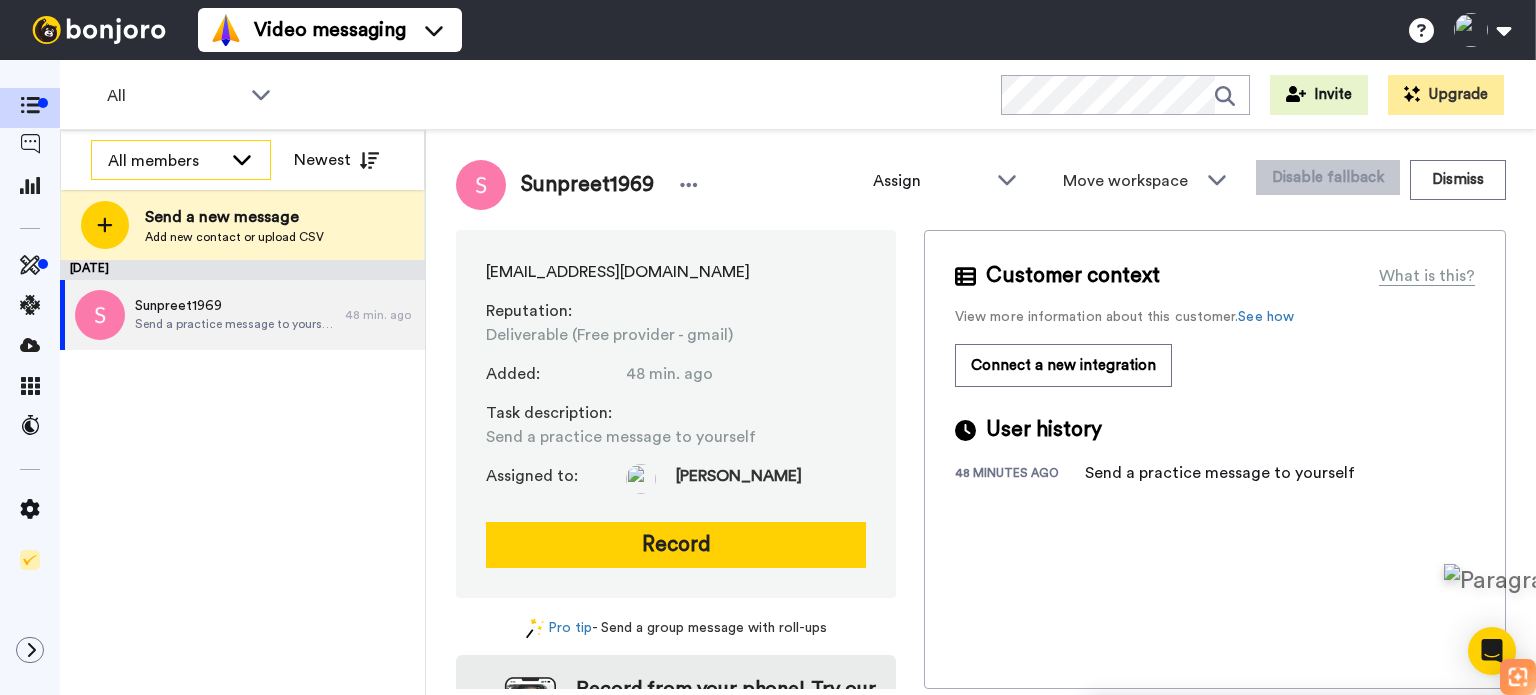 click 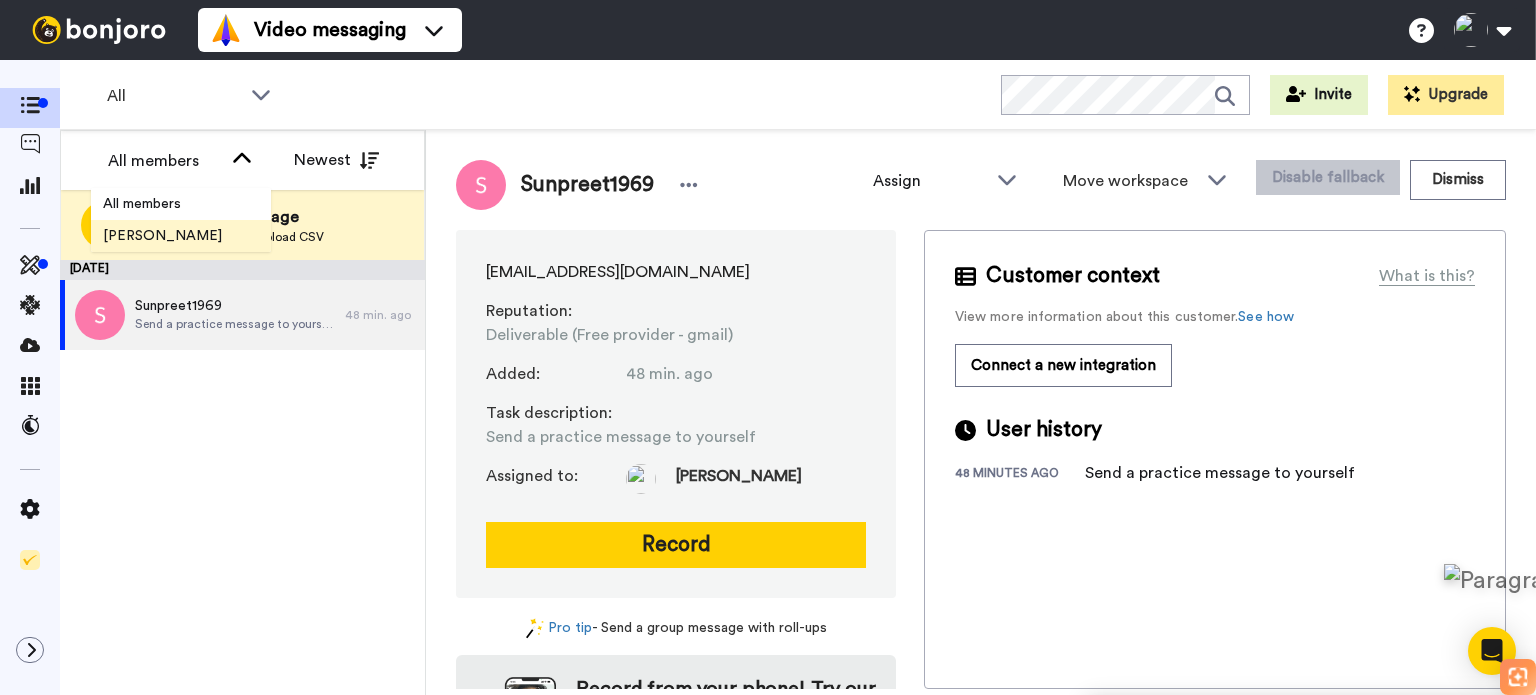 click on "[PERSON_NAME]" at bounding box center [162, 236] 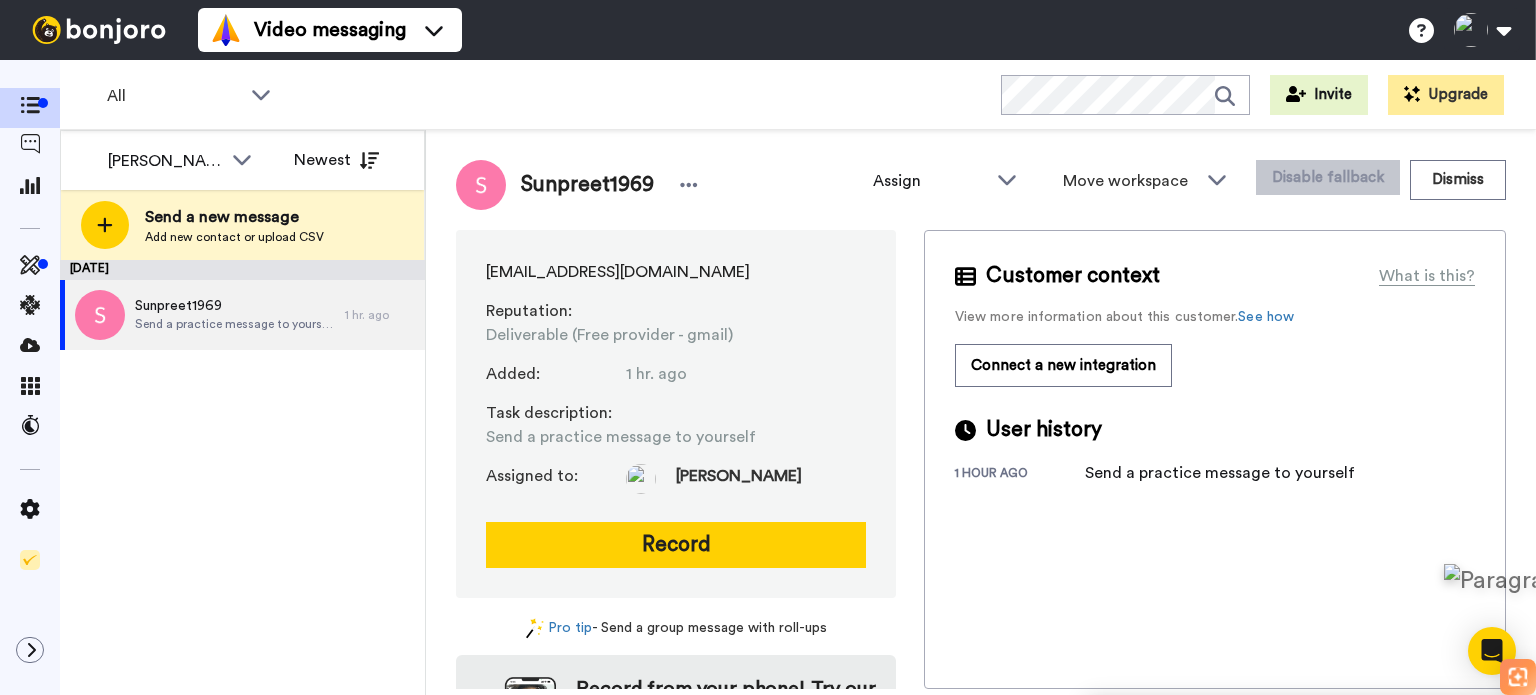 click at bounding box center (99, 30) 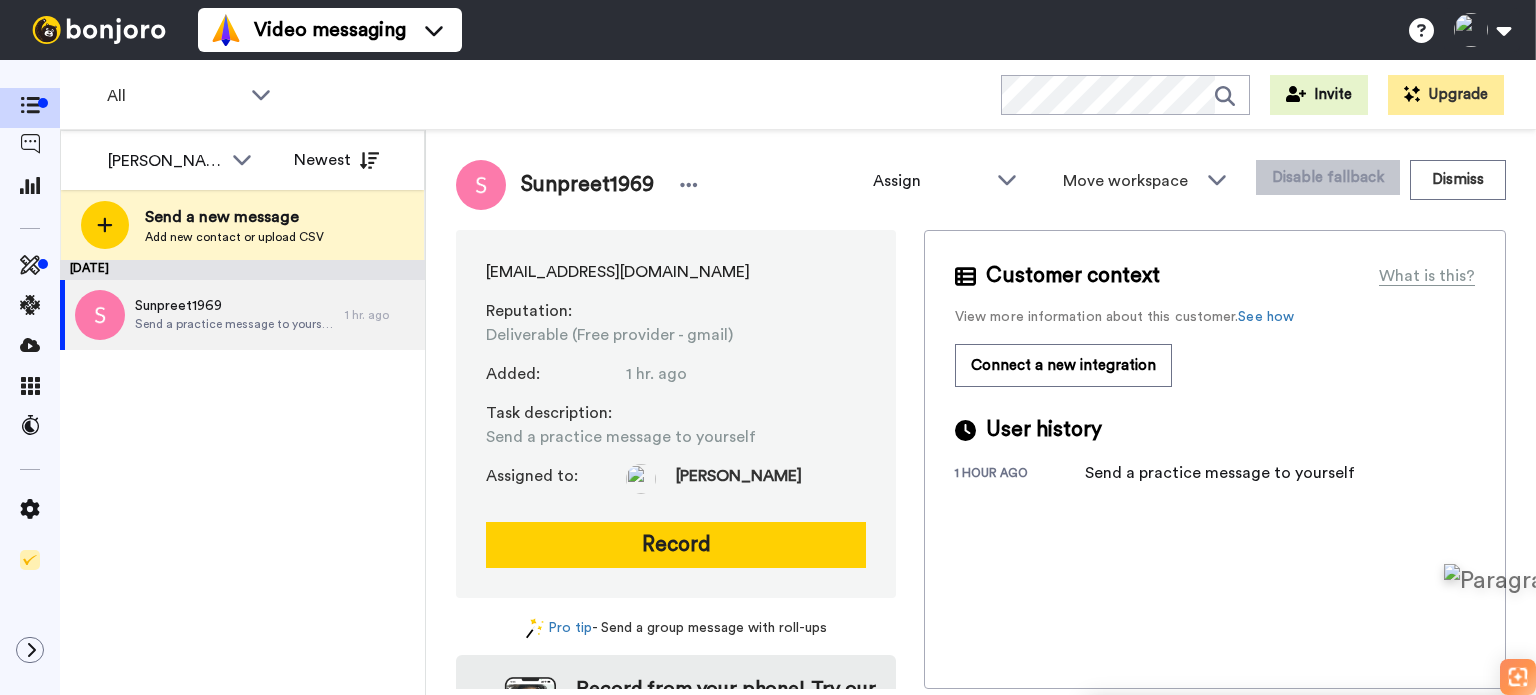 scroll, scrollTop: 0, scrollLeft: 0, axis: both 